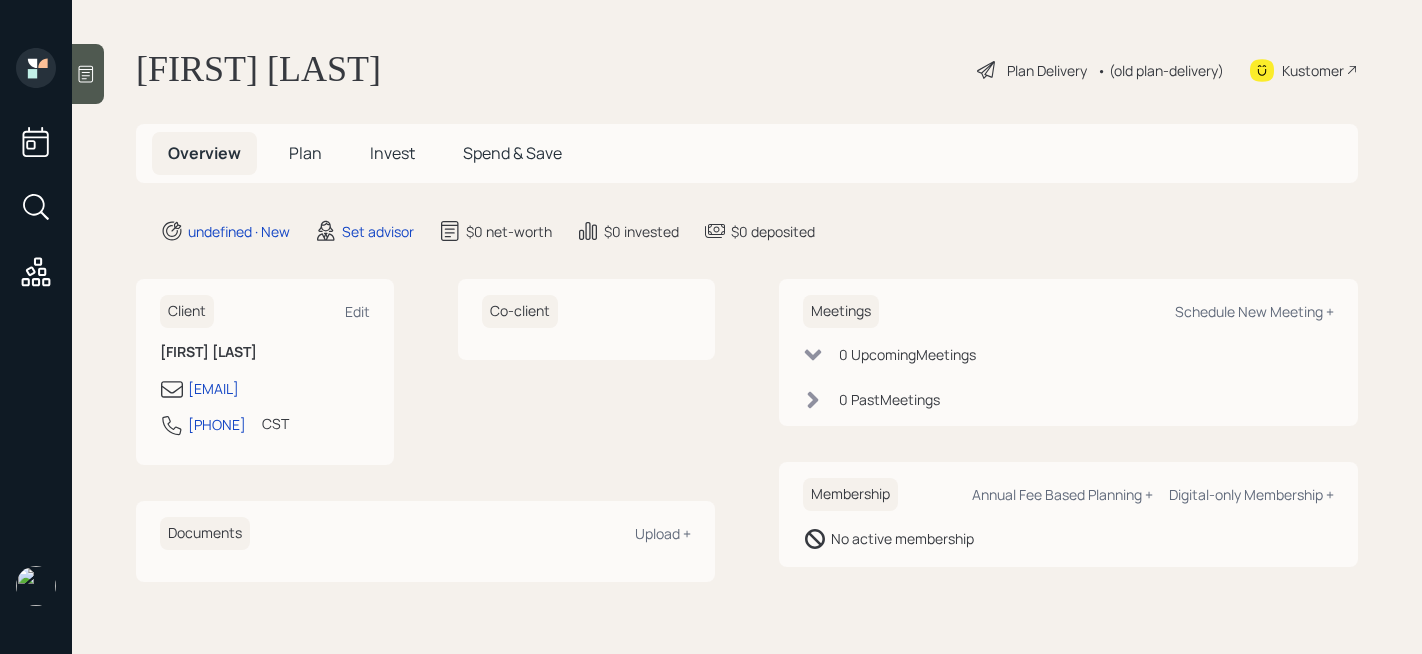 scroll, scrollTop: 0, scrollLeft: 0, axis: both 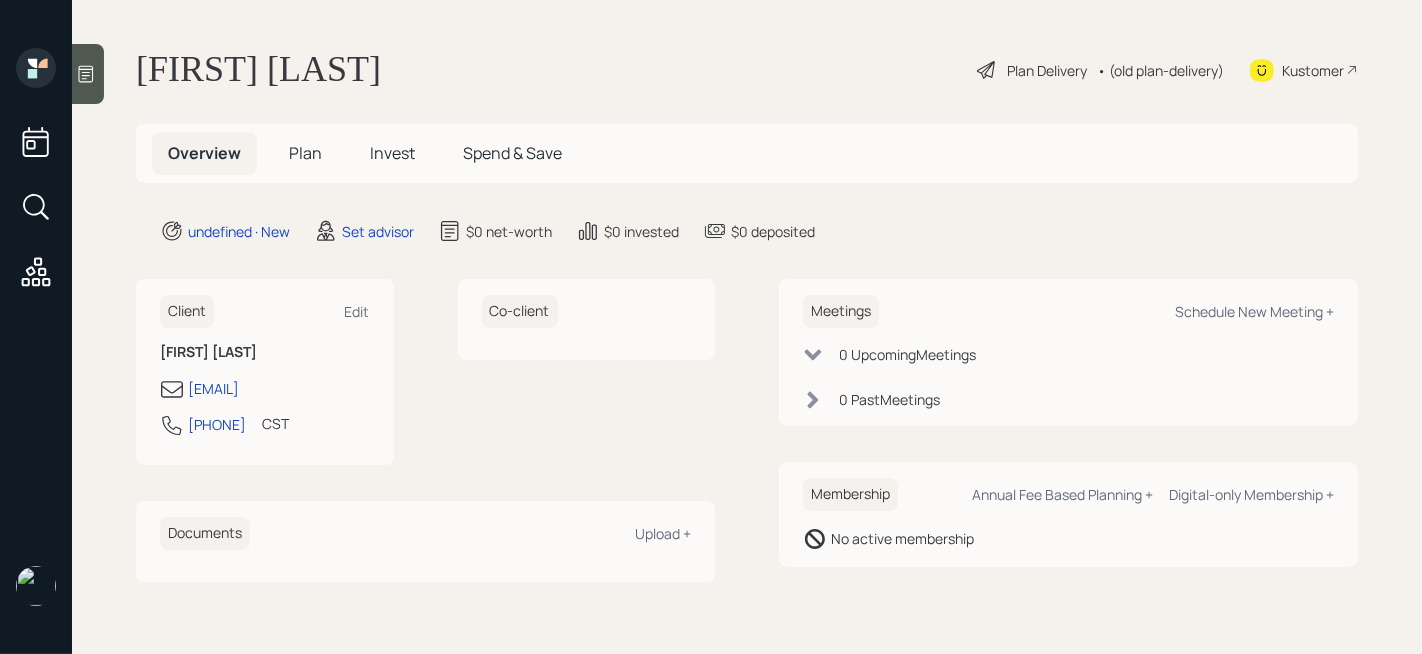click at bounding box center [88, 74] 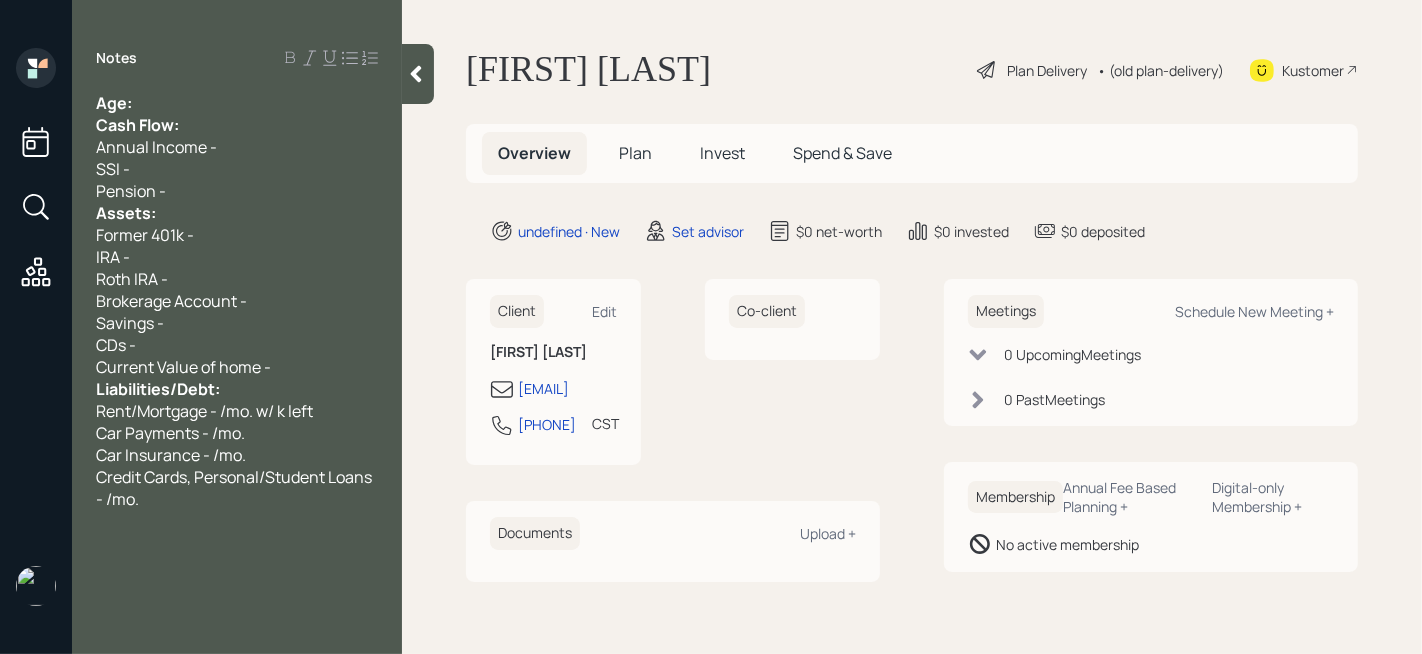 click on "Cash Flow:" at bounding box center (114, 103) 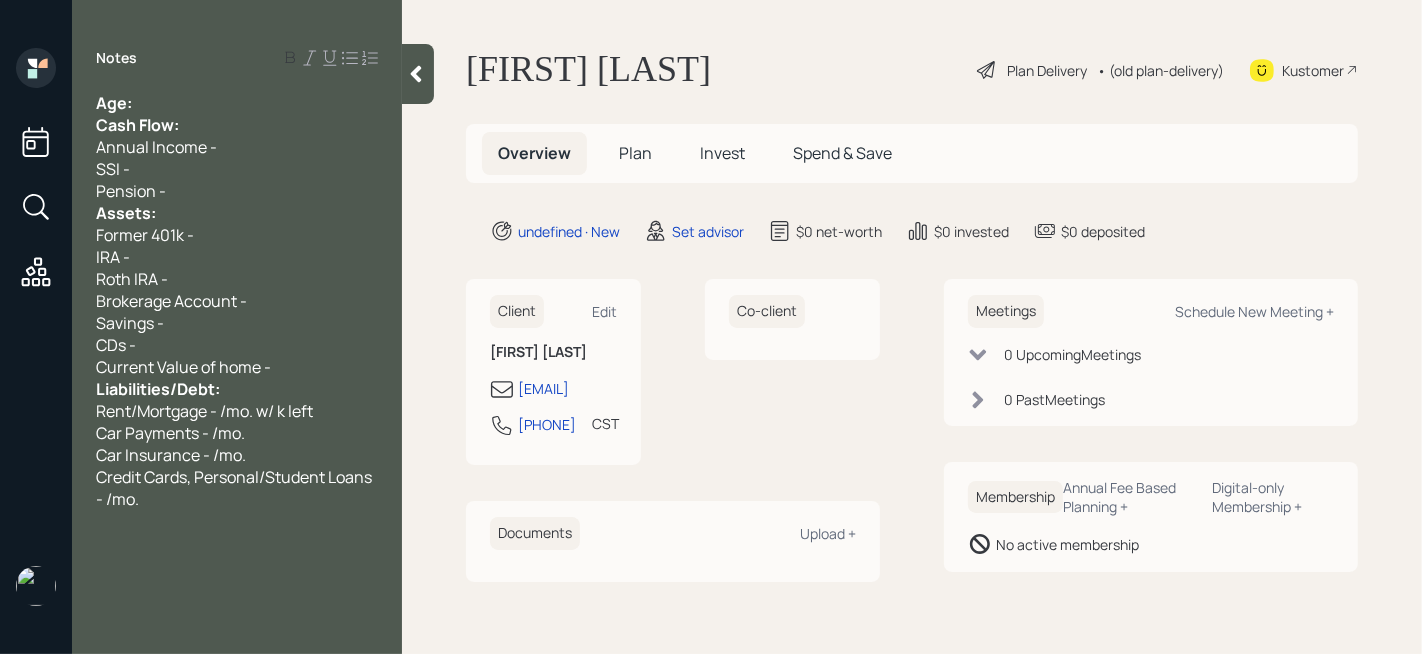click on "Cash Flow:" at bounding box center [114, 103] 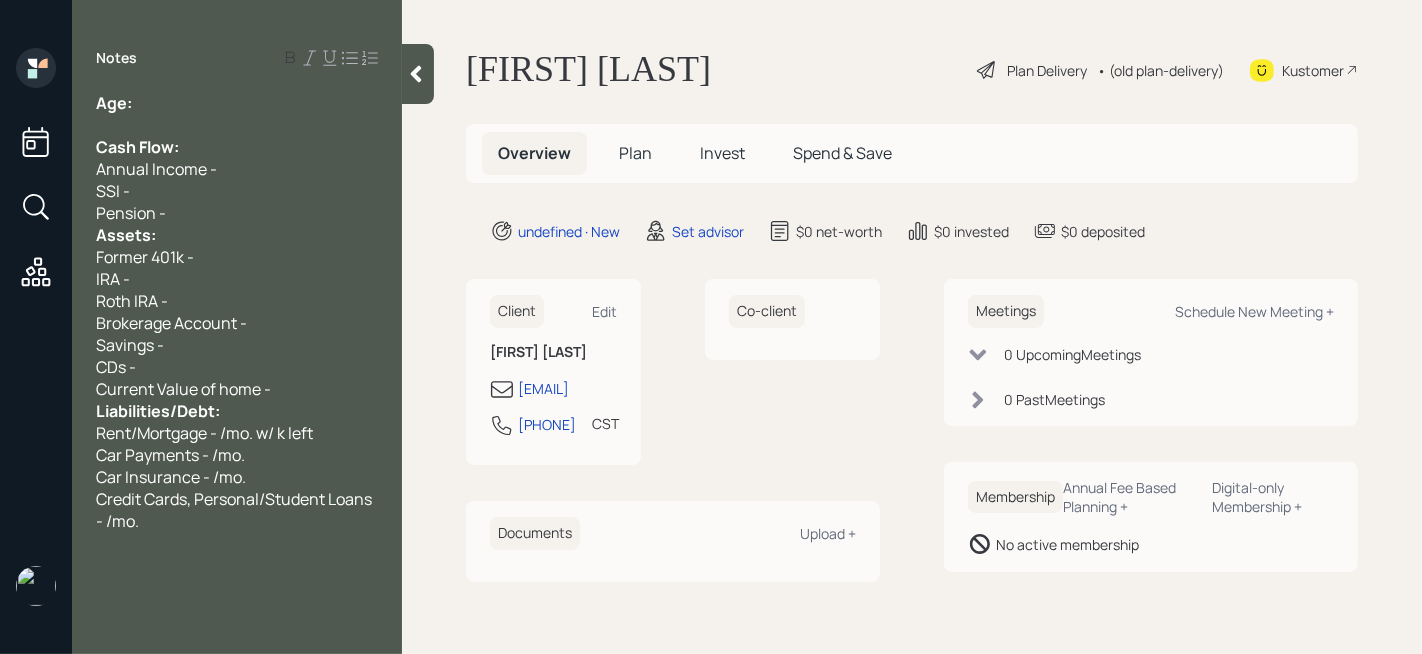click on "Pension -" at bounding box center [237, 103] 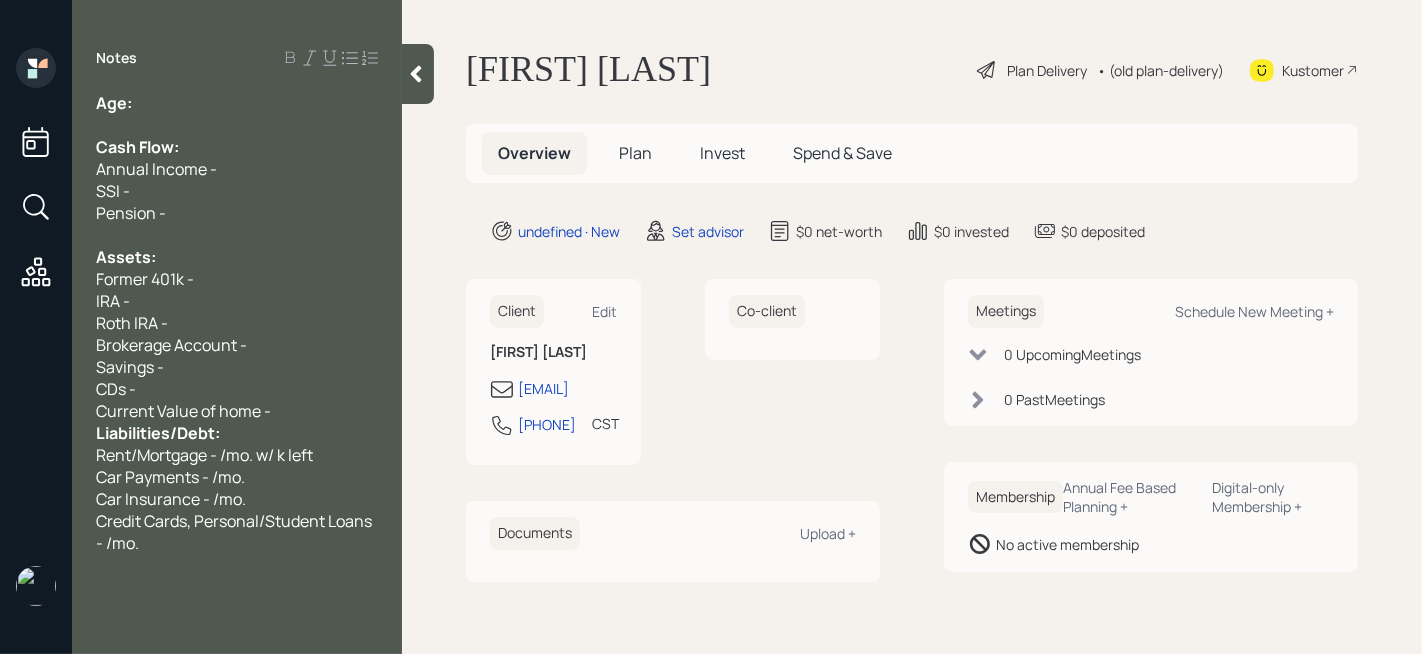 click on "Current Value of home -" at bounding box center [237, 103] 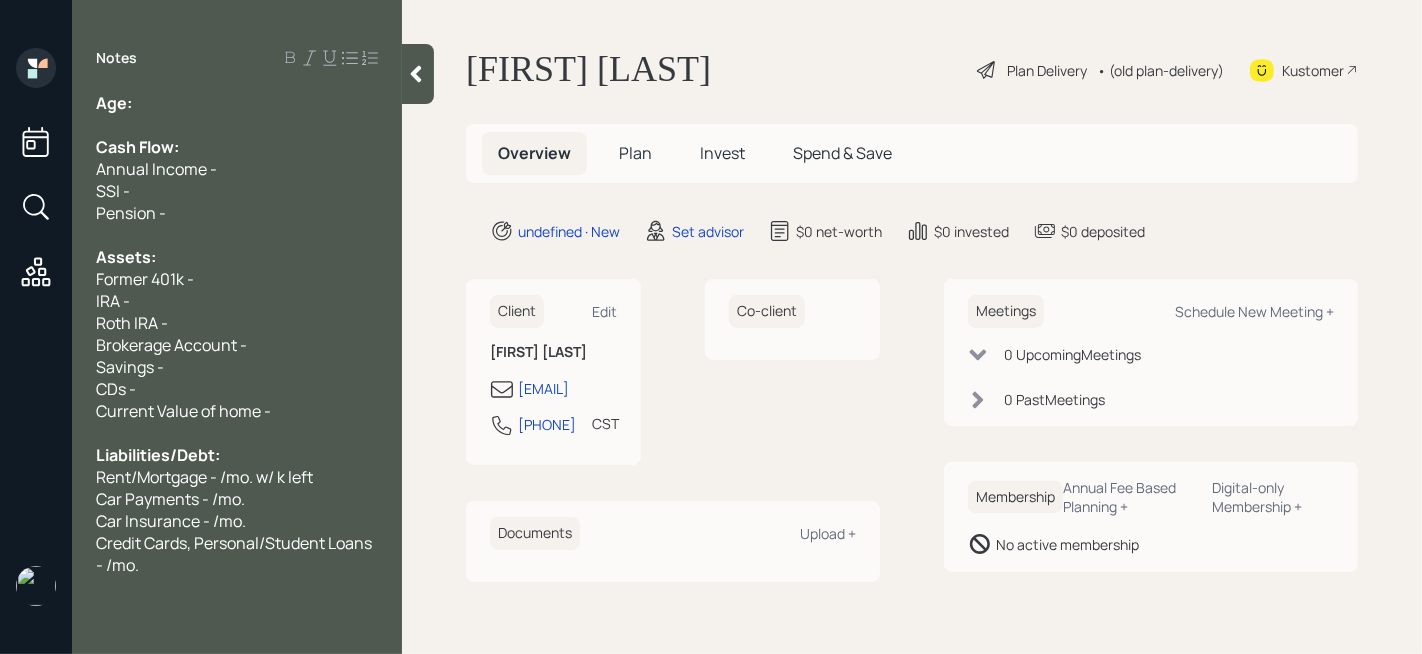 click on "Brokerage Account -" at bounding box center (237, 103) 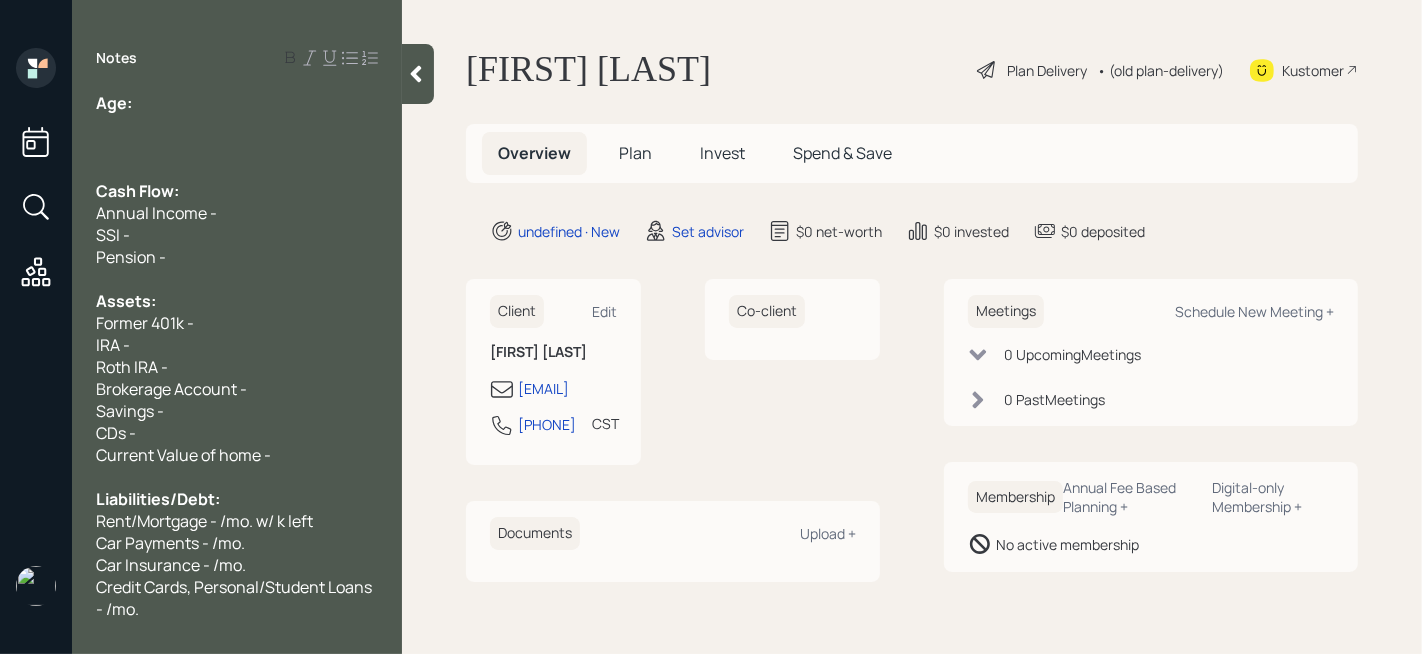 click on "Brokerage Account -" at bounding box center [114, 103] 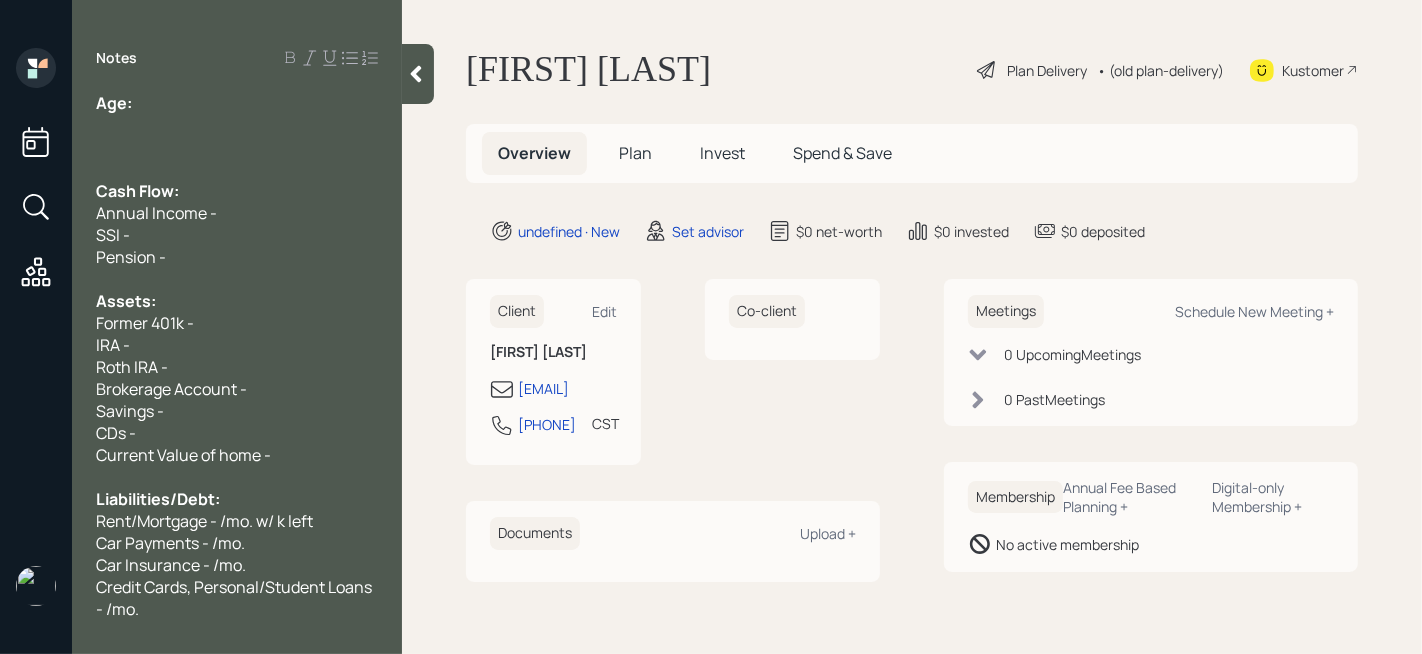 click on "Savings -" at bounding box center (237, 103) 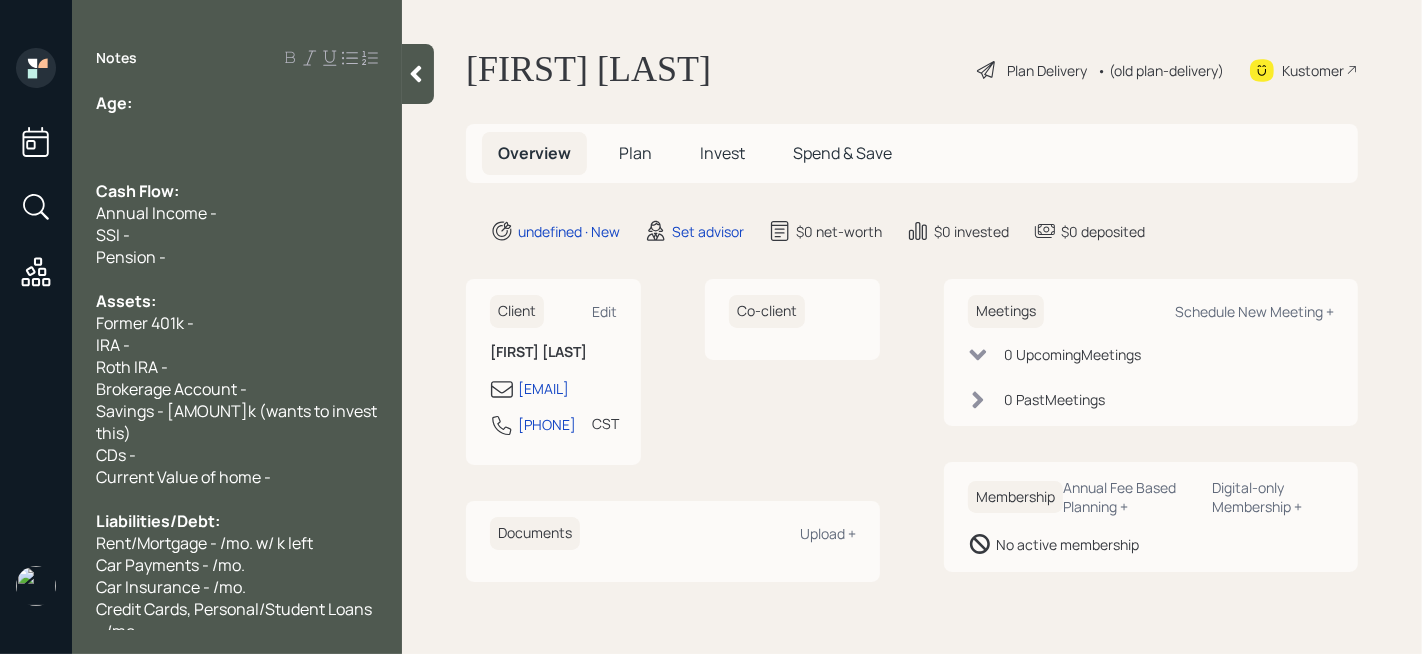 click at bounding box center [237, 103] 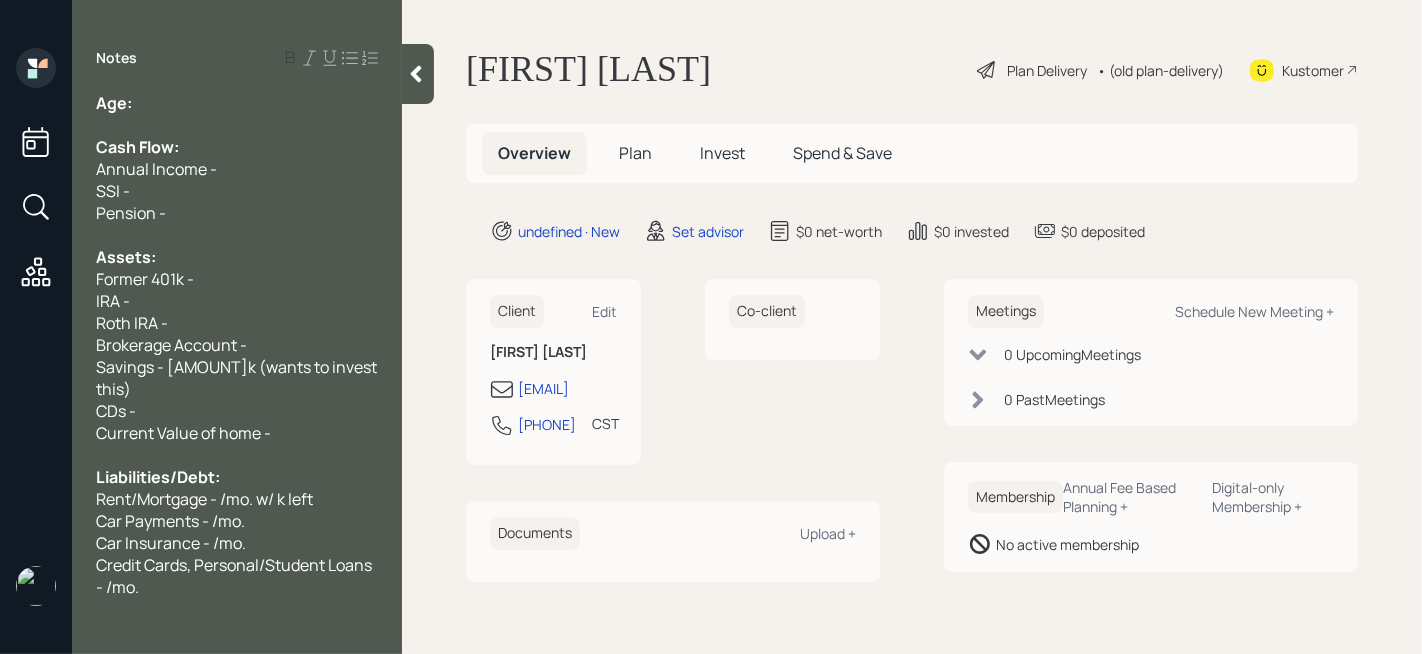click at bounding box center (237, 103) 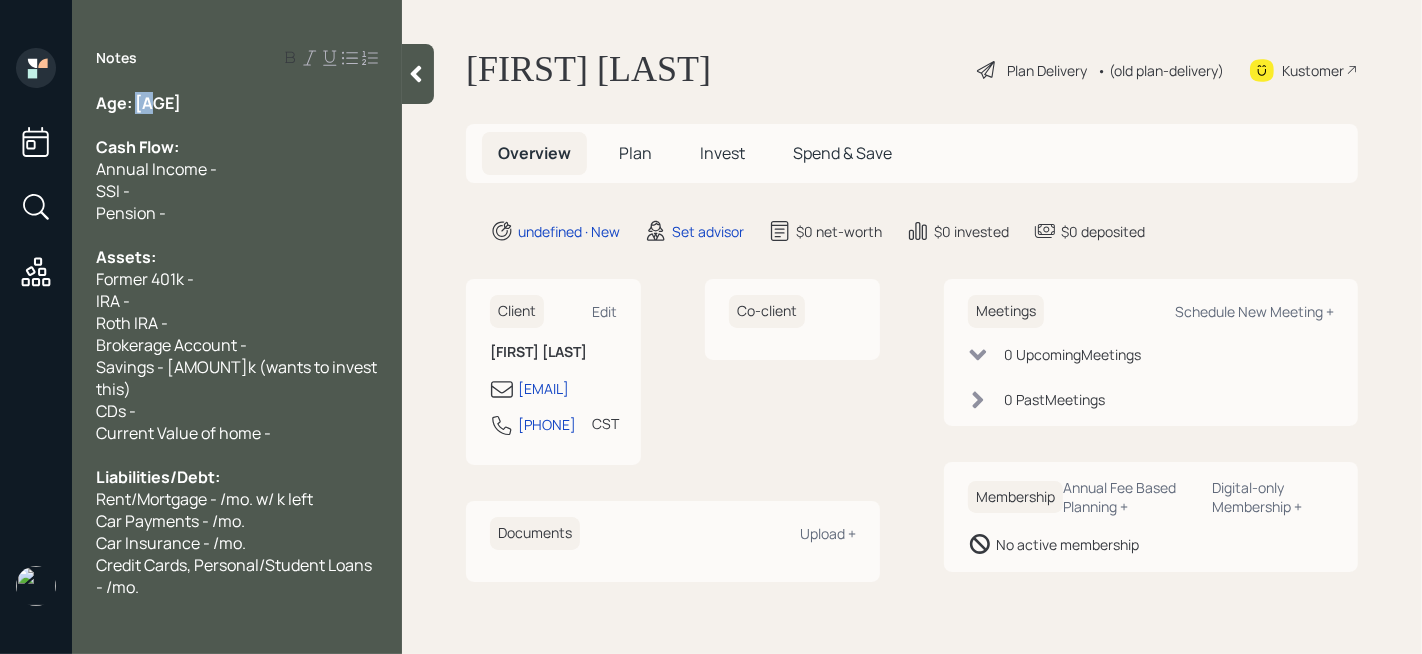 drag, startPoint x: 155, startPoint y: 108, endPoint x: 134, endPoint y: 108, distance: 21 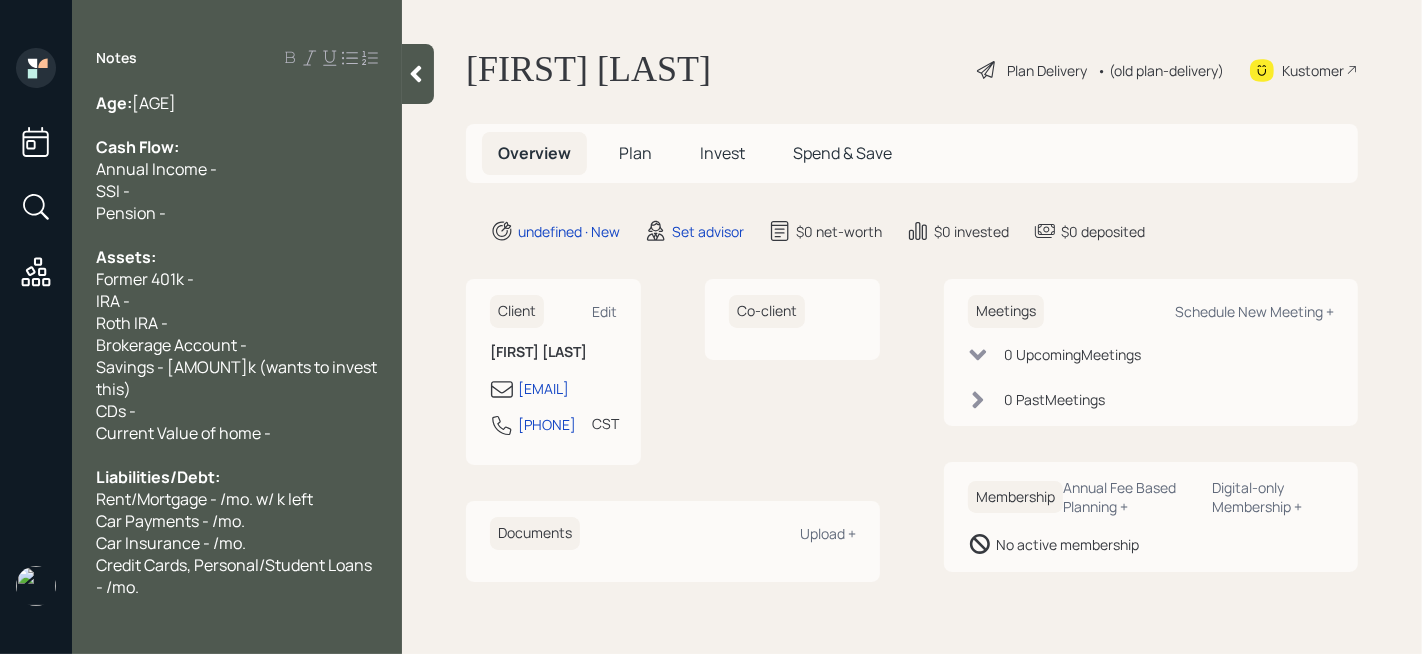 click on "Cash Flow:" at bounding box center [237, 103] 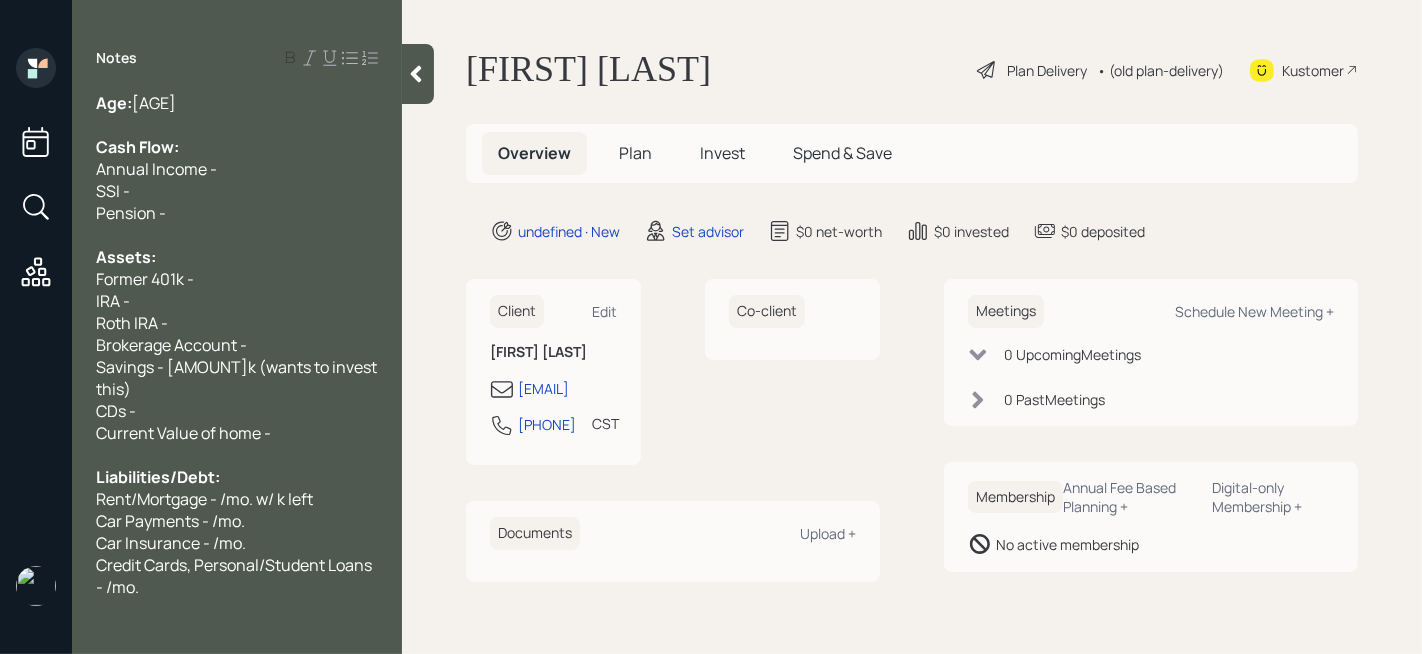 click on "Pension -" at bounding box center [237, 103] 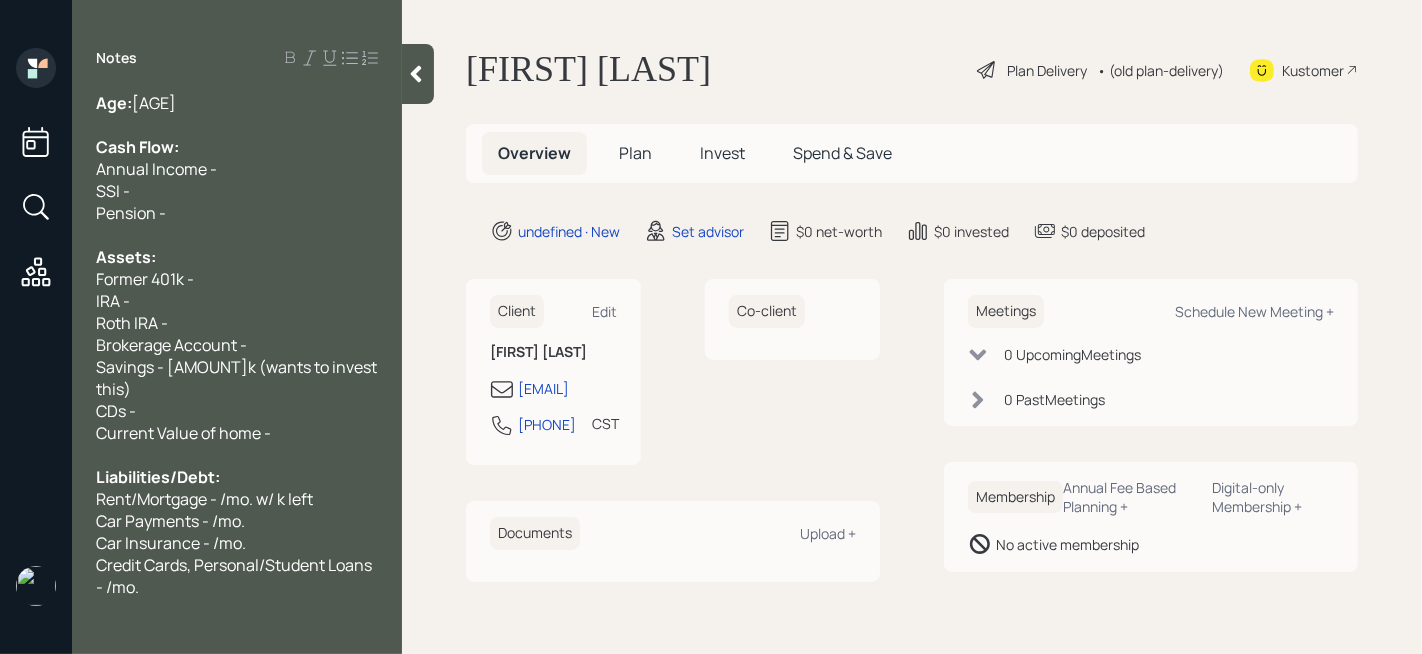 click on "Roth IRA -" at bounding box center (237, 103) 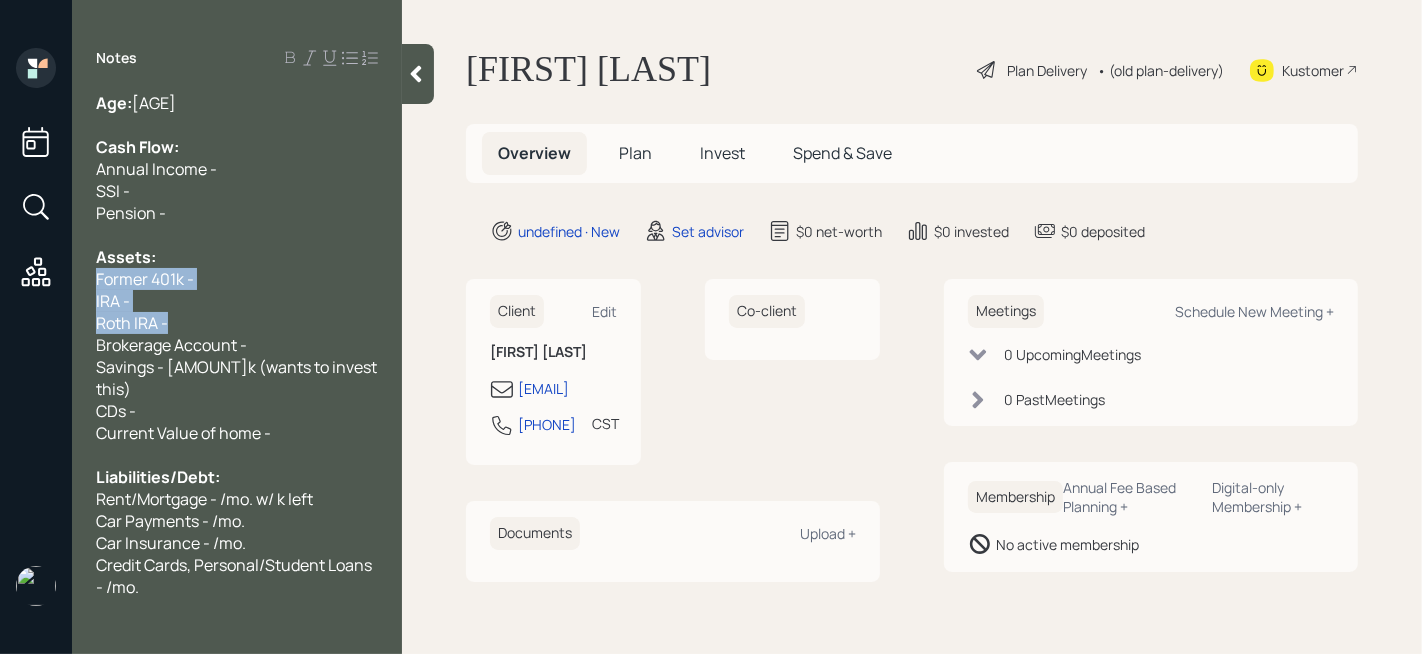 drag, startPoint x: 211, startPoint y: 322, endPoint x: 72, endPoint y: 274, distance: 147.05441 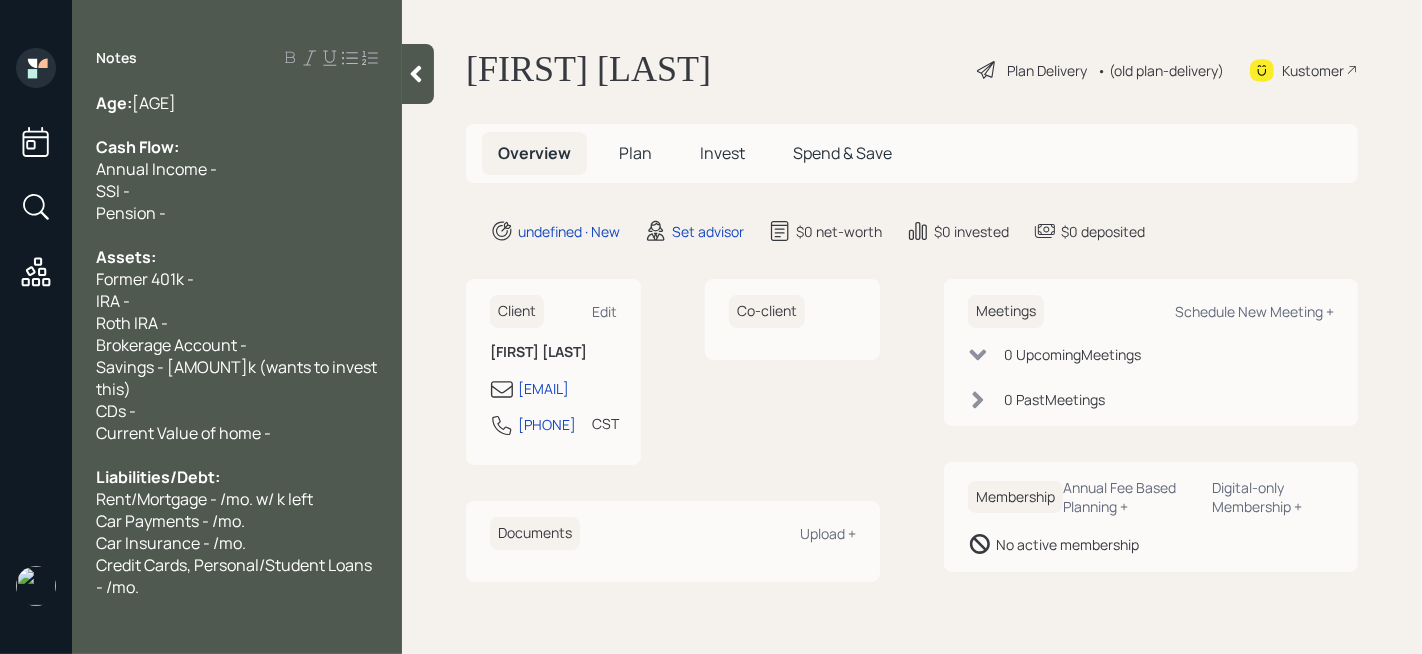 click on "Roth IRA -" at bounding box center (237, 103) 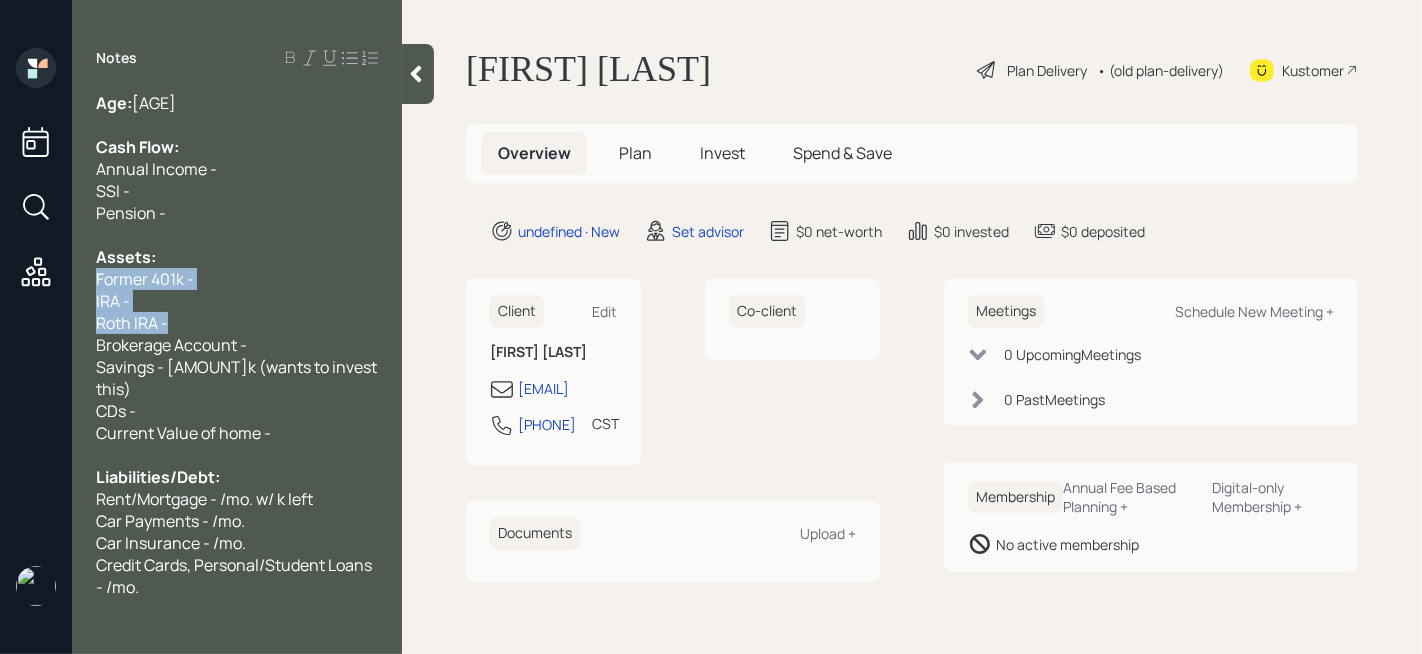 drag, startPoint x: 205, startPoint y: 323, endPoint x: 66, endPoint y: 290, distance: 142.86357 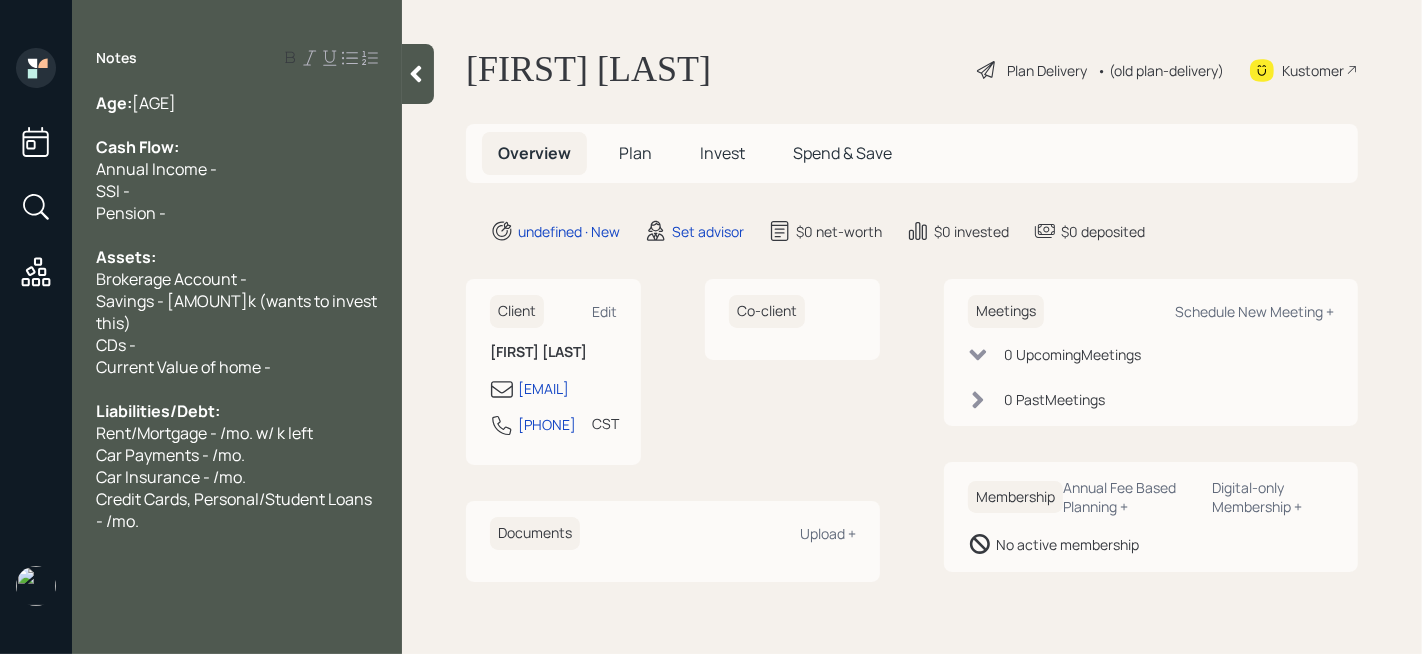 click on "Assets:" at bounding box center (237, 103) 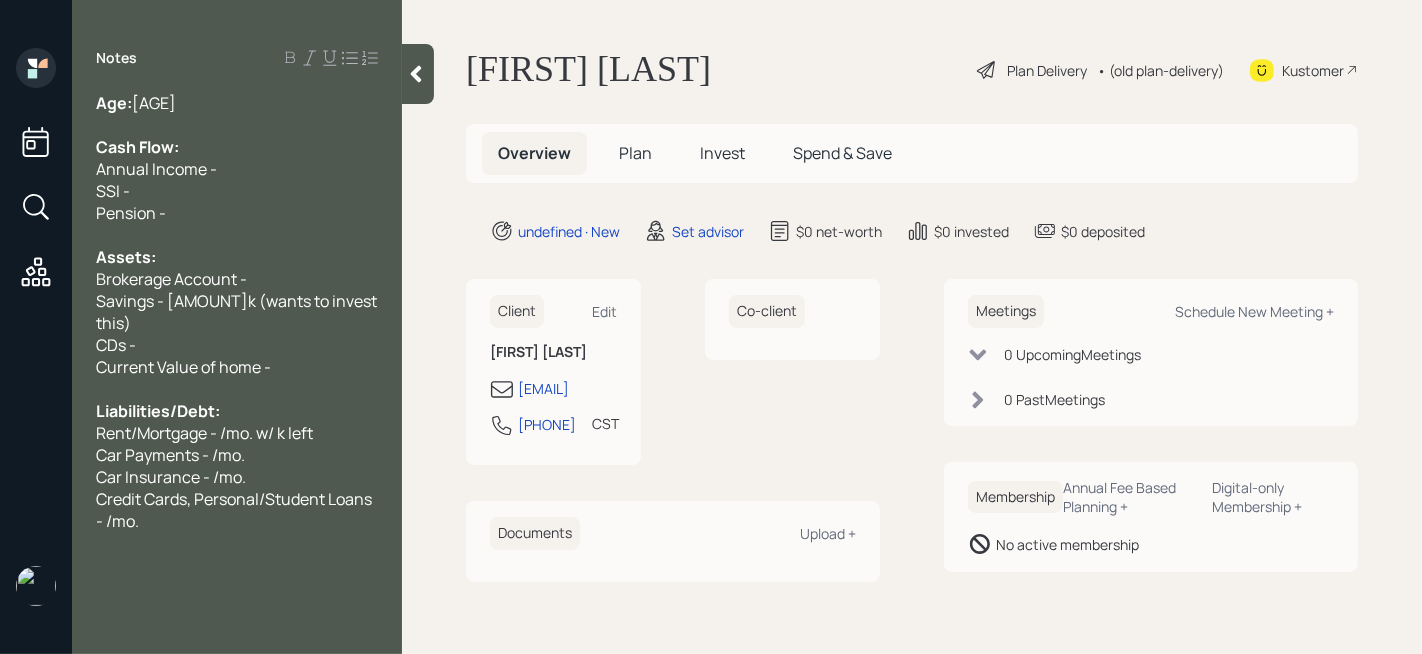 click on "Brokerage Account -" at bounding box center [237, 103] 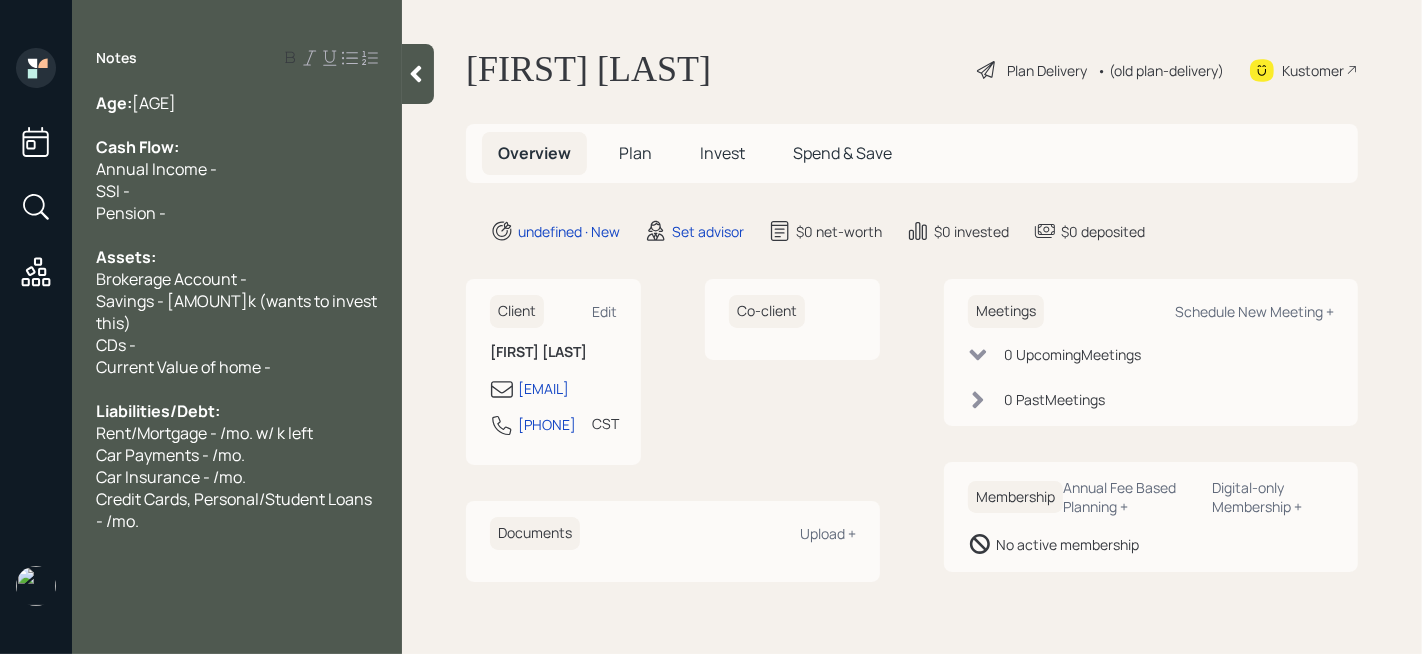 drag, startPoint x: 274, startPoint y: 288, endPoint x: 0, endPoint y: 288, distance: 274 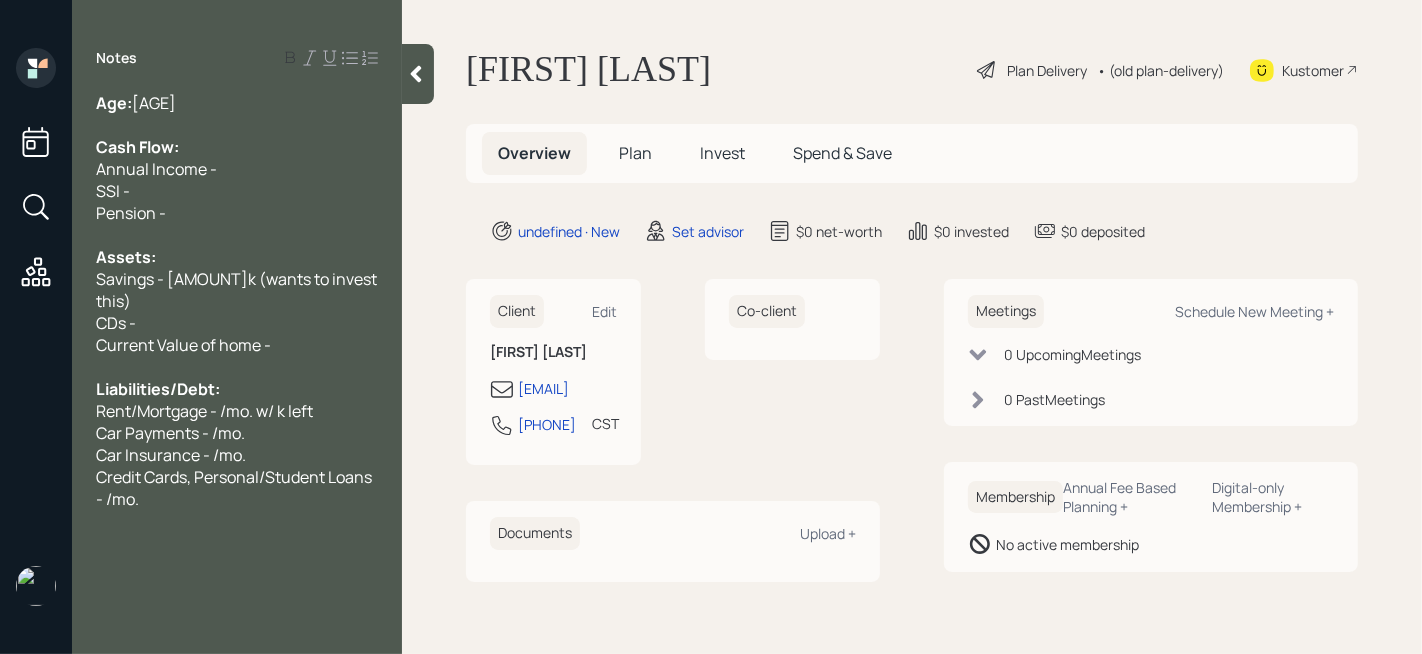 click on "CDs -" at bounding box center (237, 103) 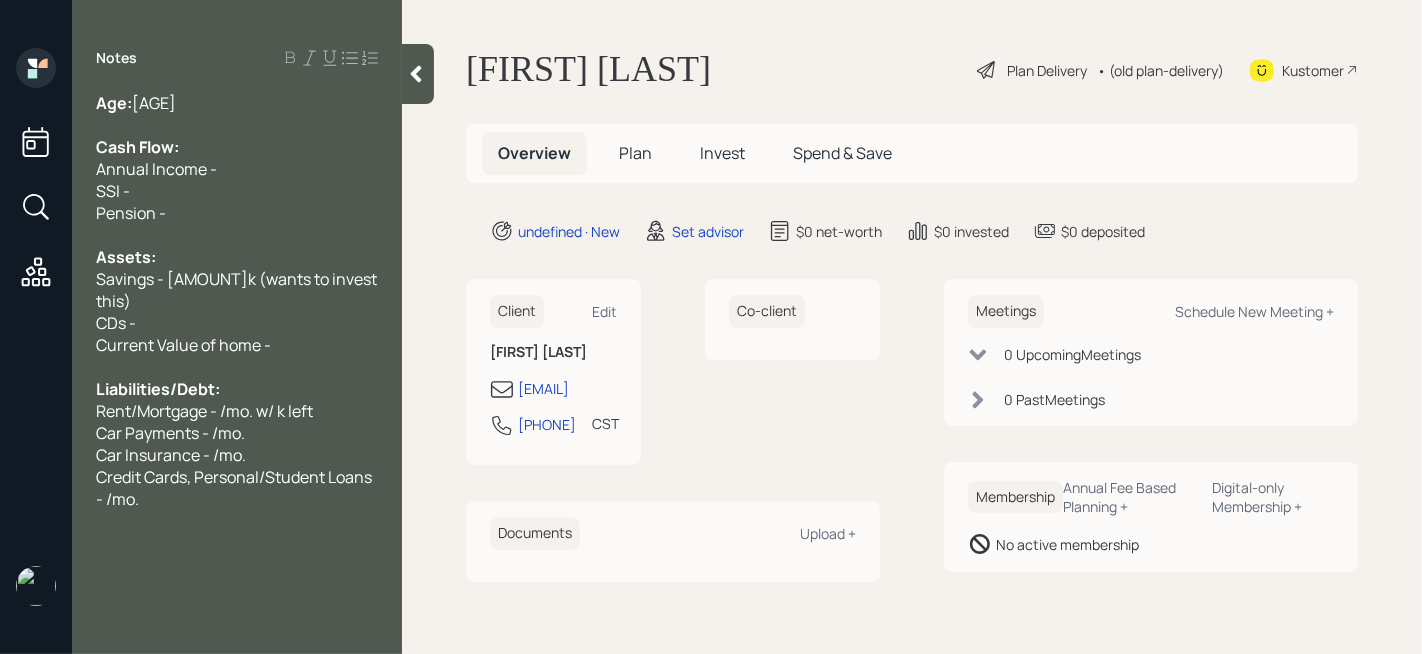 drag, startPoint x: 184, startPoint y: 306, endPoint x: 0, endPoint y: 306, distance: 184 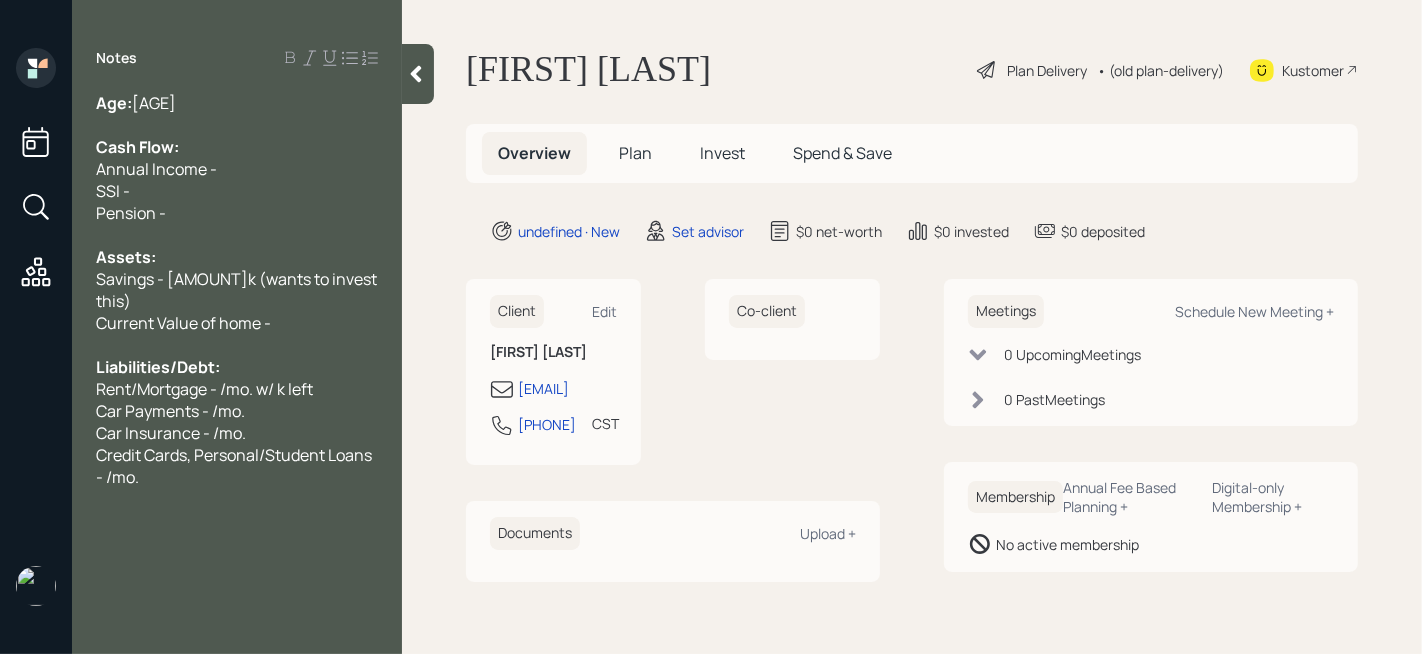 click at bounding box center (237, 103) 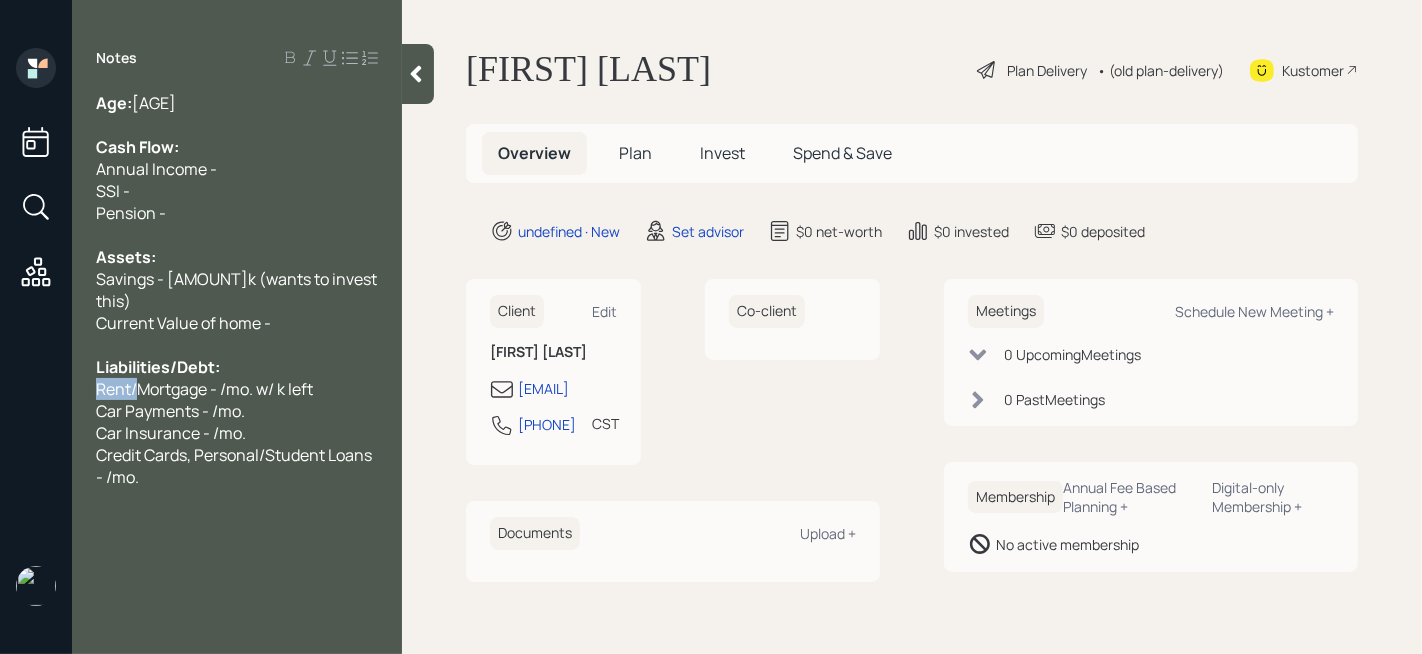 drag, startPoint x: 140, startPoint y: 367, endPoint x: 0, endPoint y: 367, distance: 140 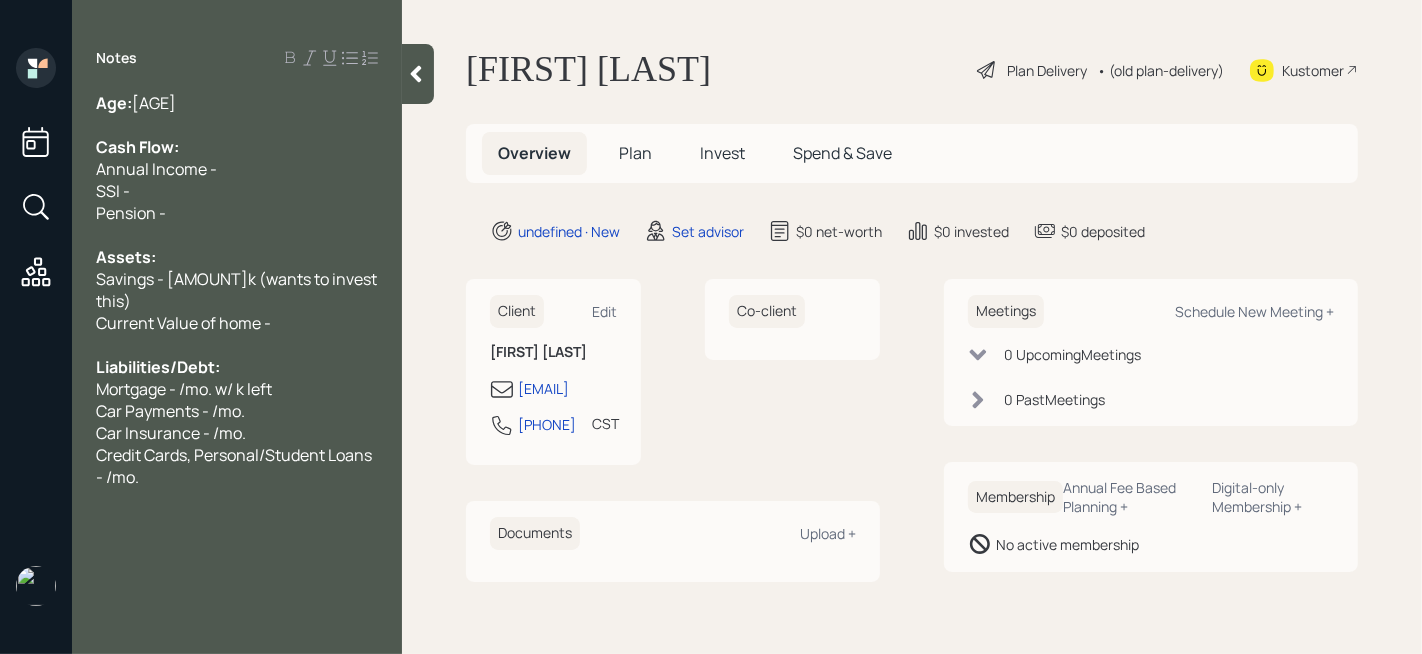 click on "Mortgage - /mo. w/ k left" at bounding box center (114, 103) 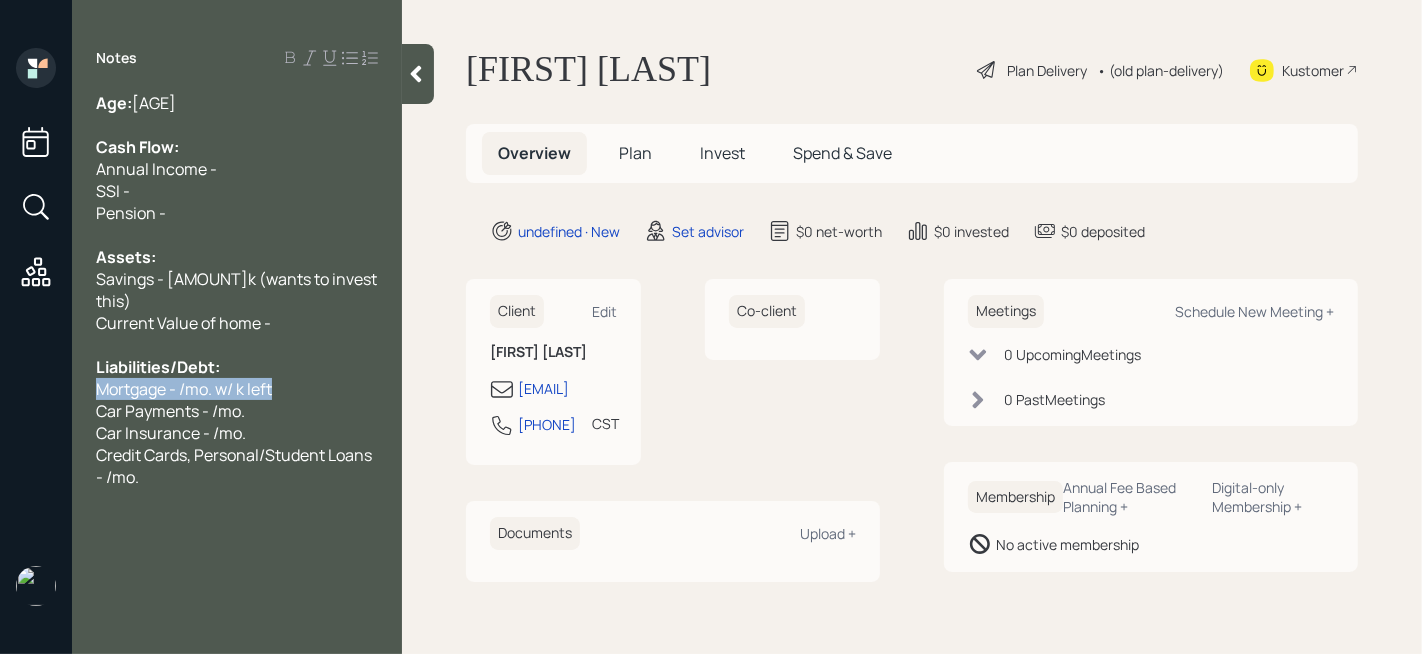 drag, startPoint x: 296, startPoint y: 364, endPoint x: 2, endPoint y: 364, distance: 294 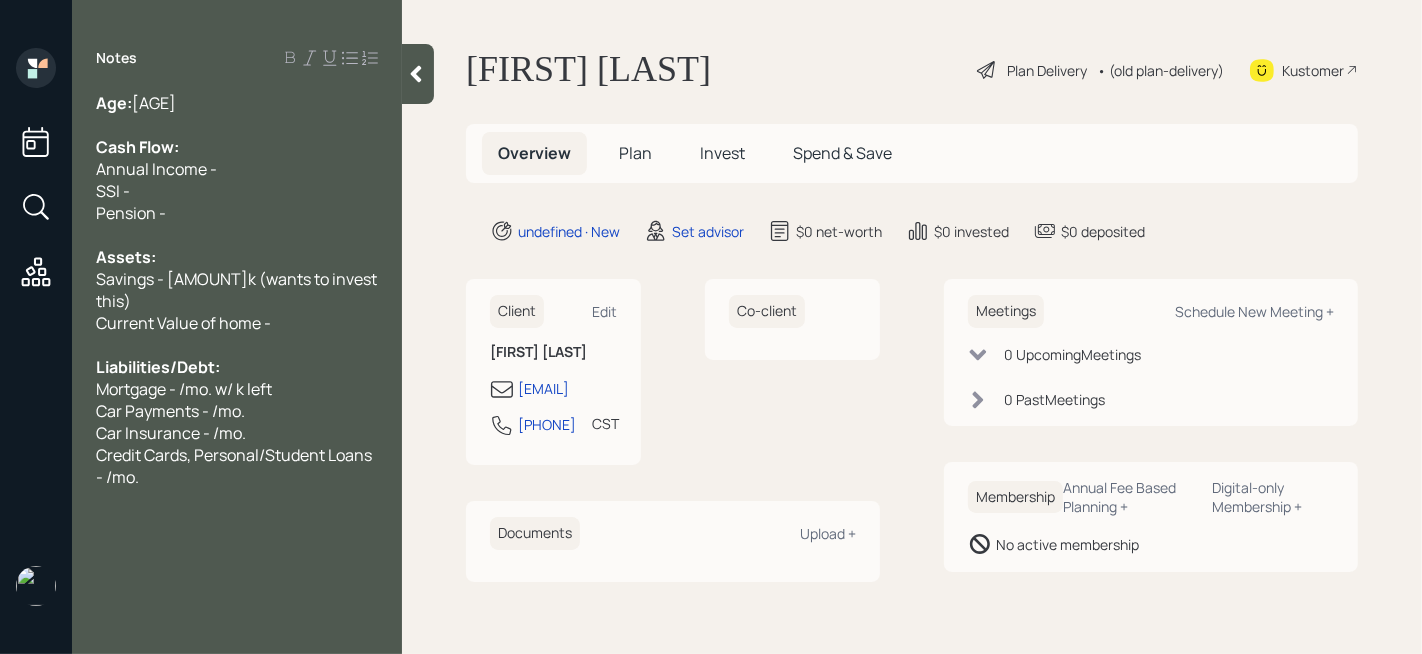 click on "Current Value of home -" at bounding box center (237, 103) 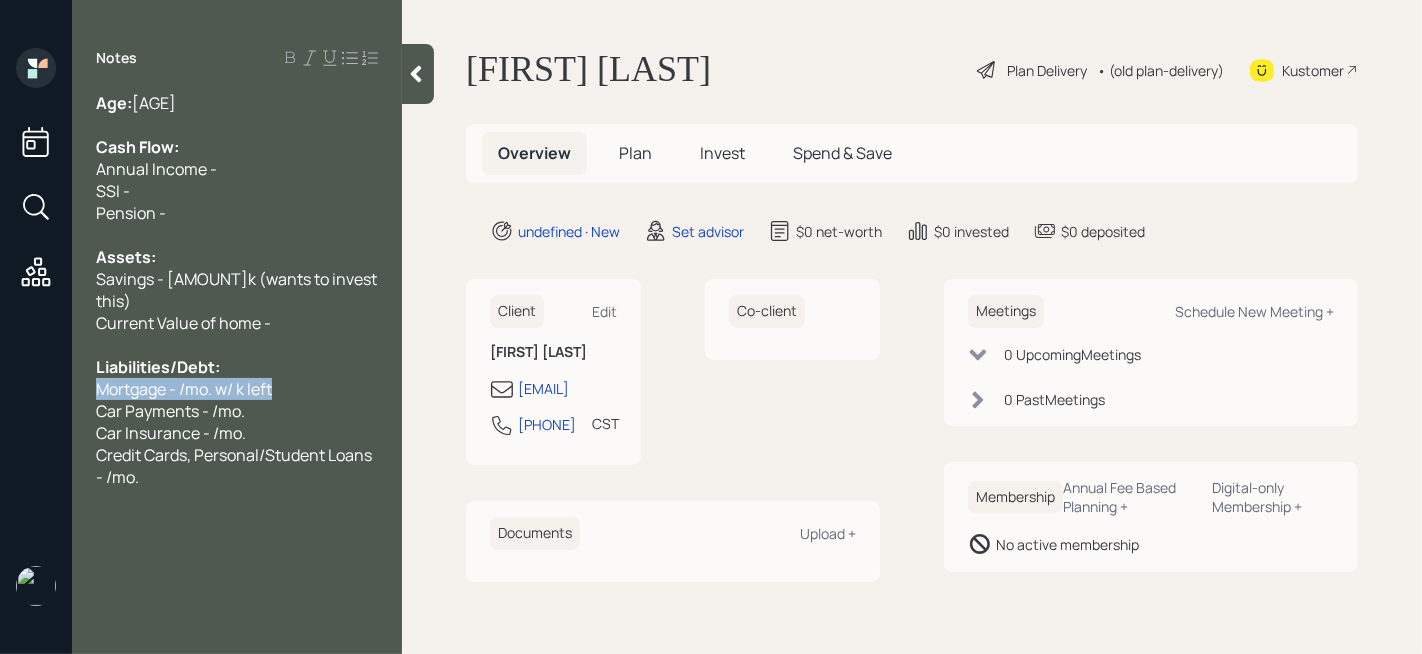 drag, startPoint x: 292, startPoint y: 363, endPoint x: 0, endPoint y: 363, distance: 292 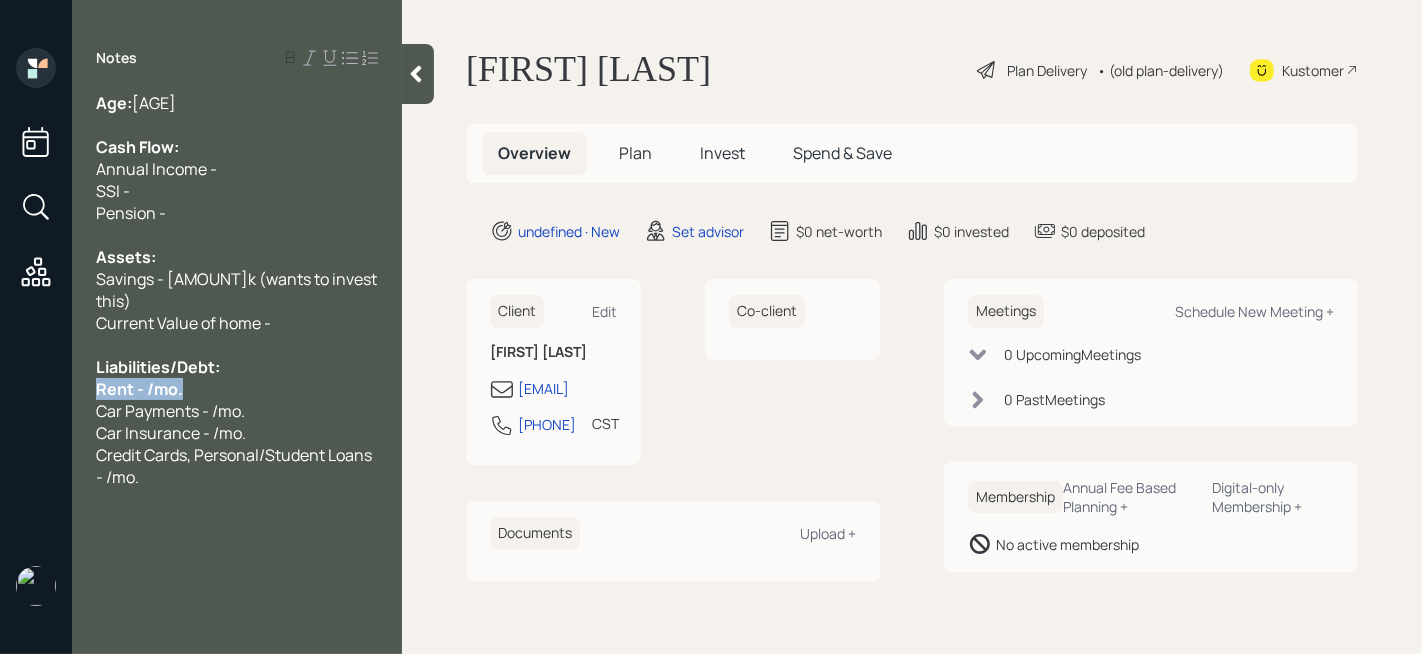 drag, startPoint x: 69, startPoint y: 370, endPoint x: 0, endPoint y: 370, distance: 69 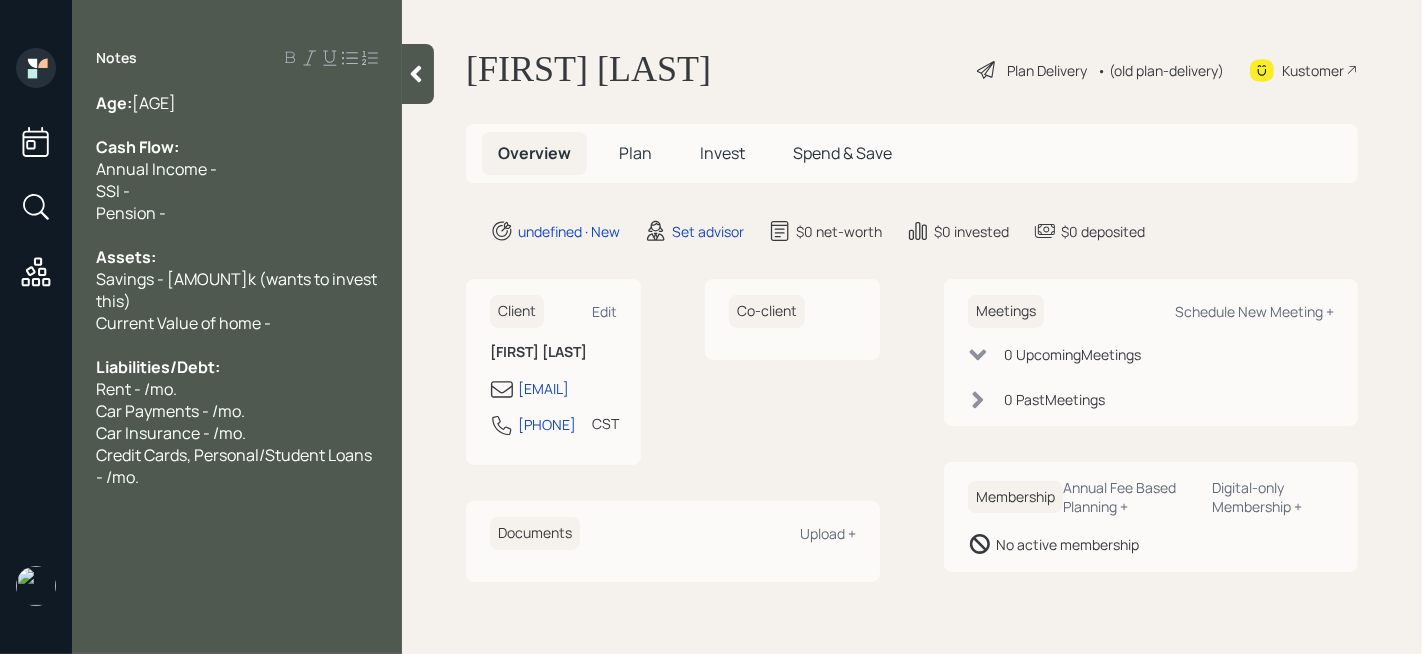 click on "Car Payments - /mo." at bounding box center [114, 103] 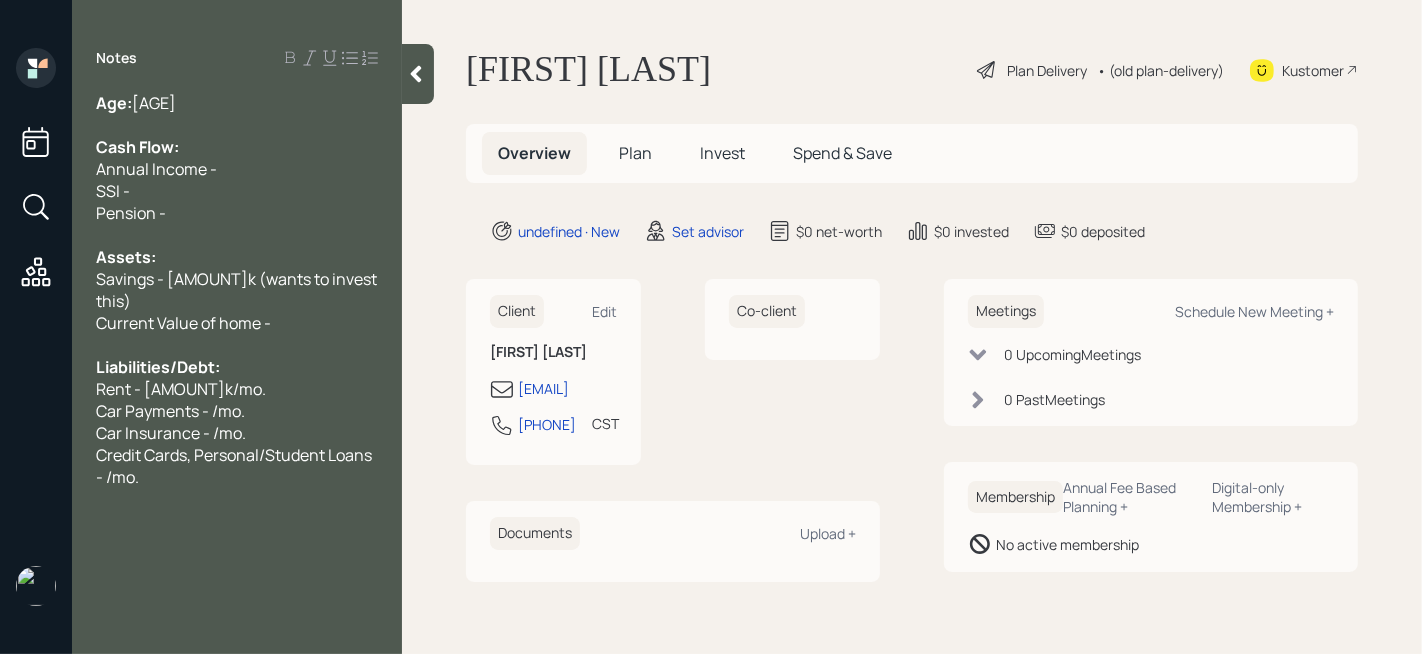 click on "Car Payments - /mo." at bounding box center [114, 103] 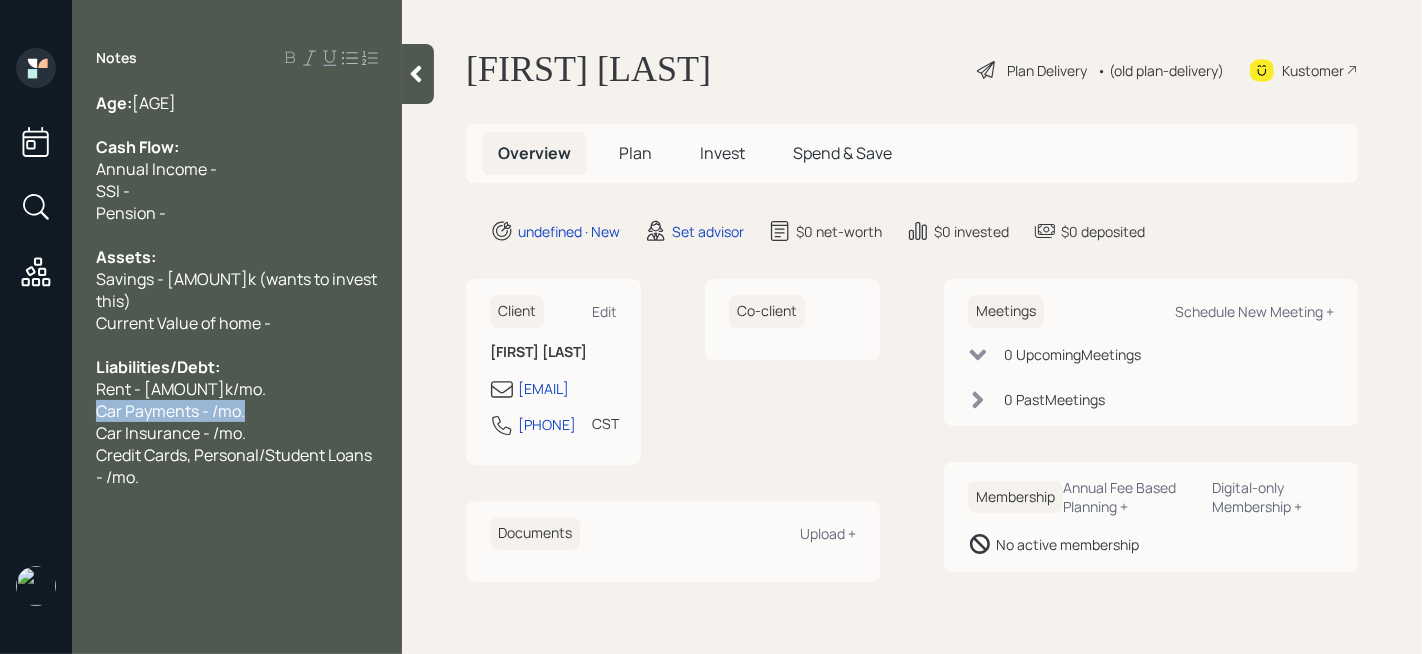 drag, startPoint x: 271, startPoint y: 398, endPoint x: 0, endPoint y: 398, distance: 271 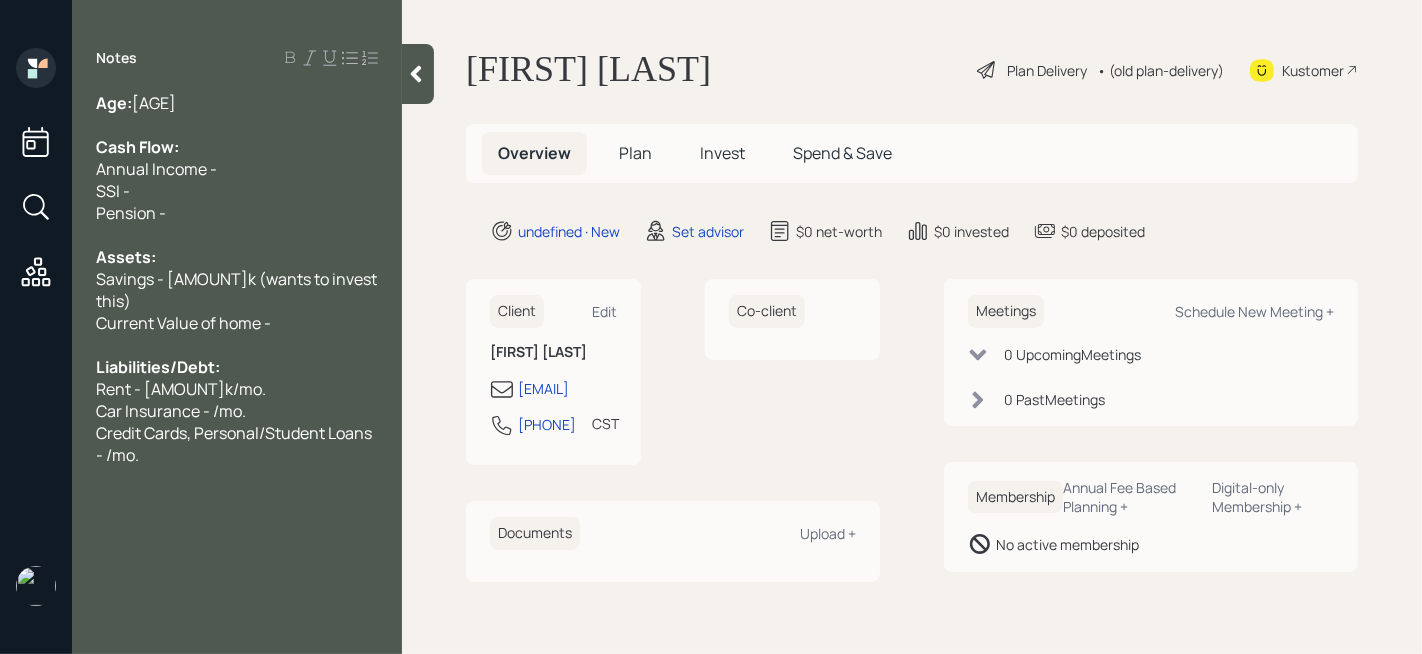 click on "Credit Cards, Personal/Student Loans - /mo." at bounding box center [114, 103] 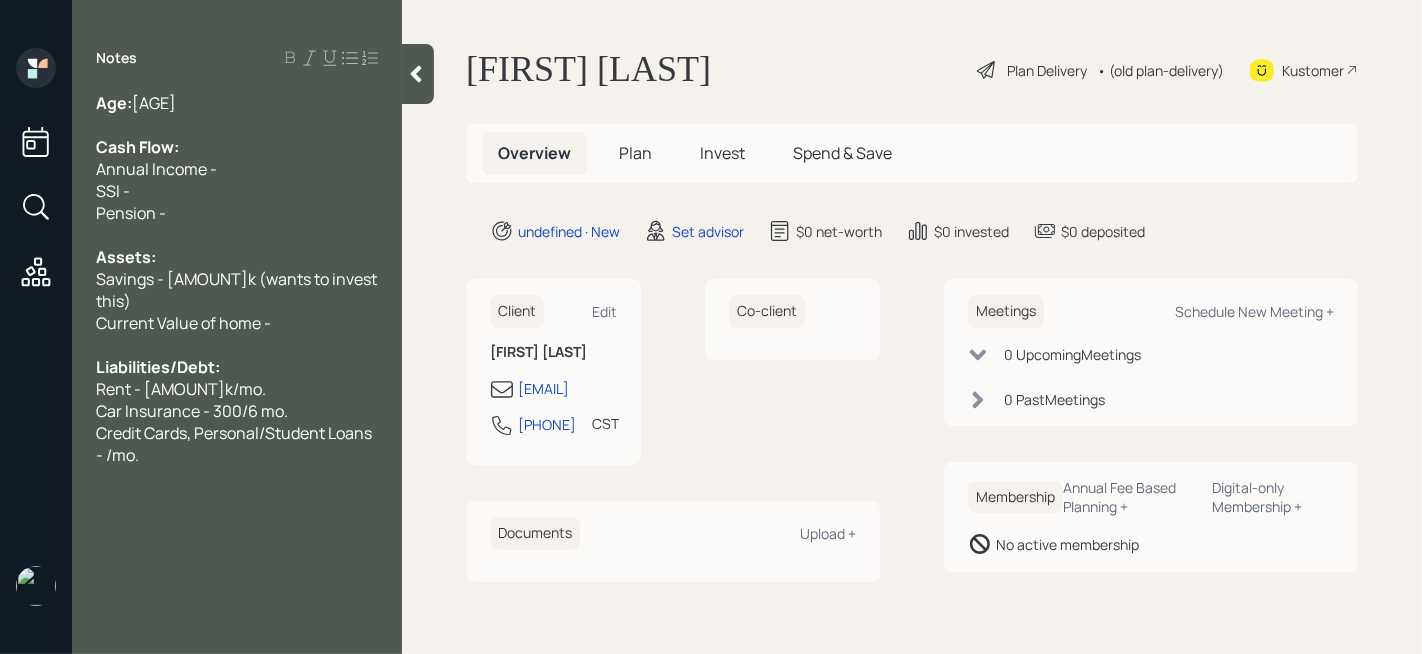 click on "Assets:" at bounding box center (237, 103) 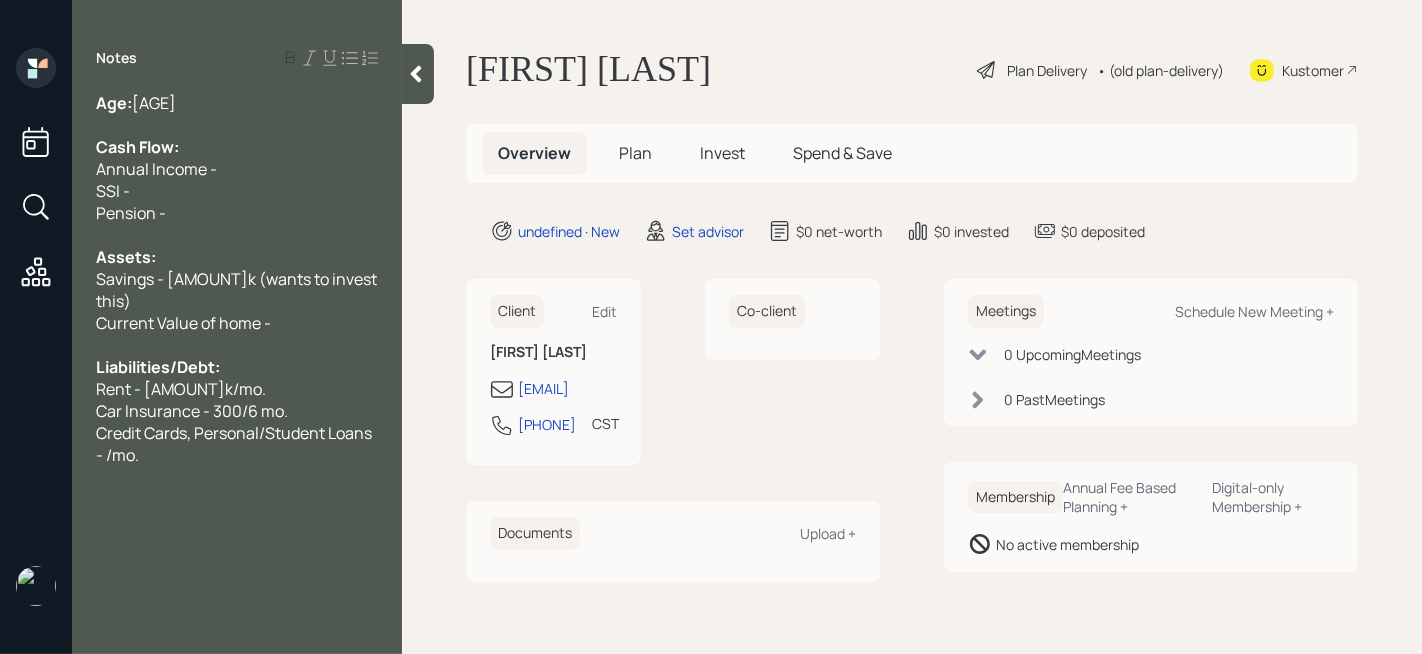 click on "SSI -" at bounding box center [237, 103] 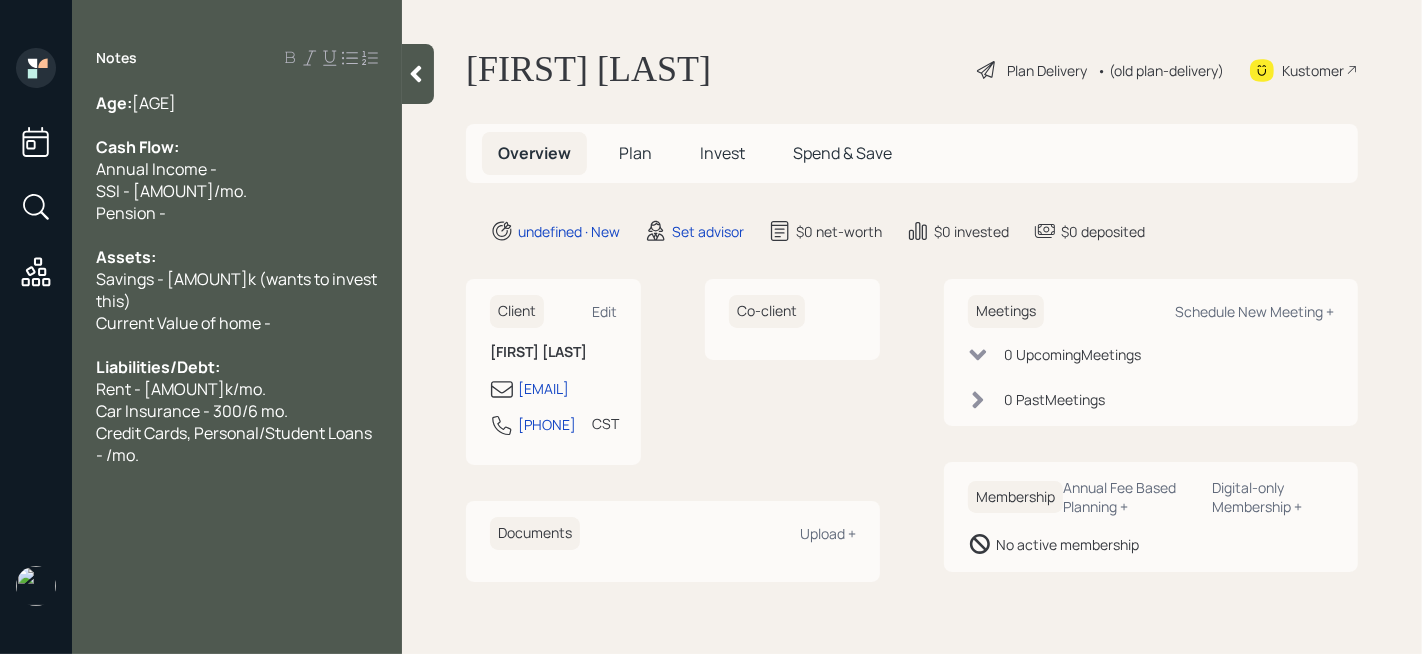click on "SSI - [AMOUNT]/mo." at bounding box center [237, 103] 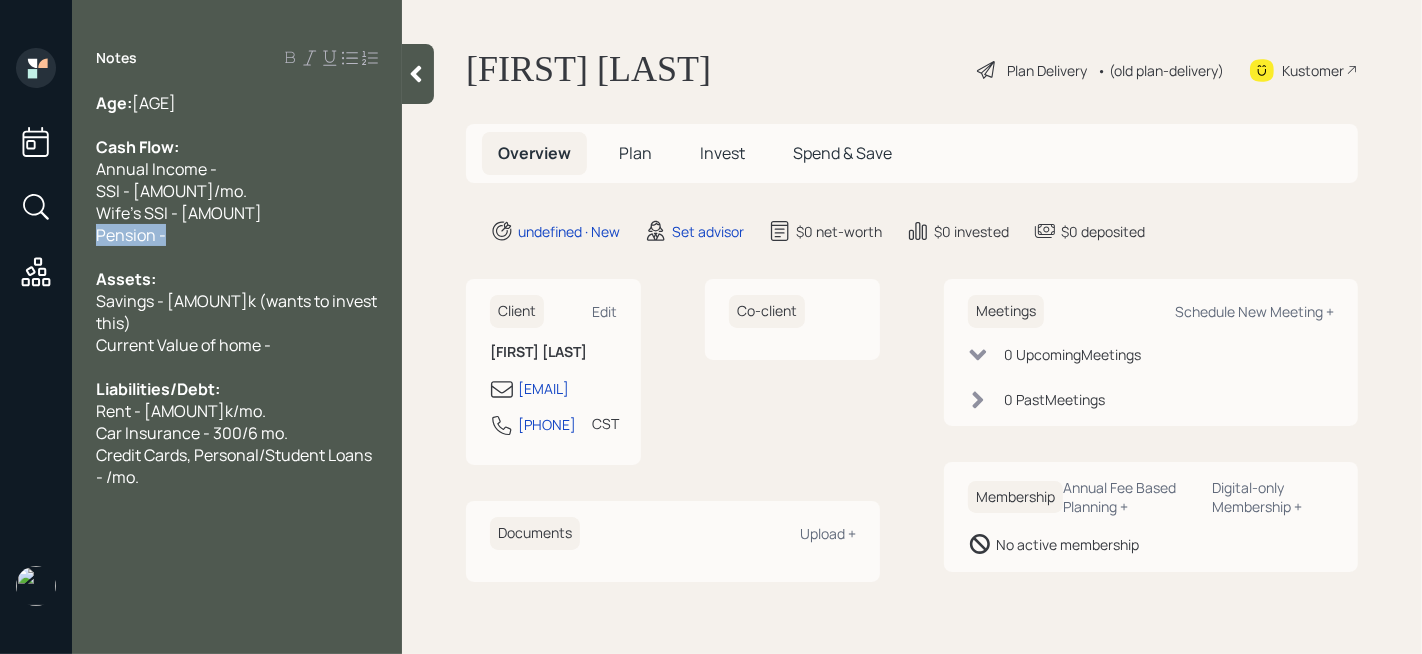 drag, startPoint x: 190, startPoint y: 239, endPoint x: 0, endPoint y: 239, distance: 190 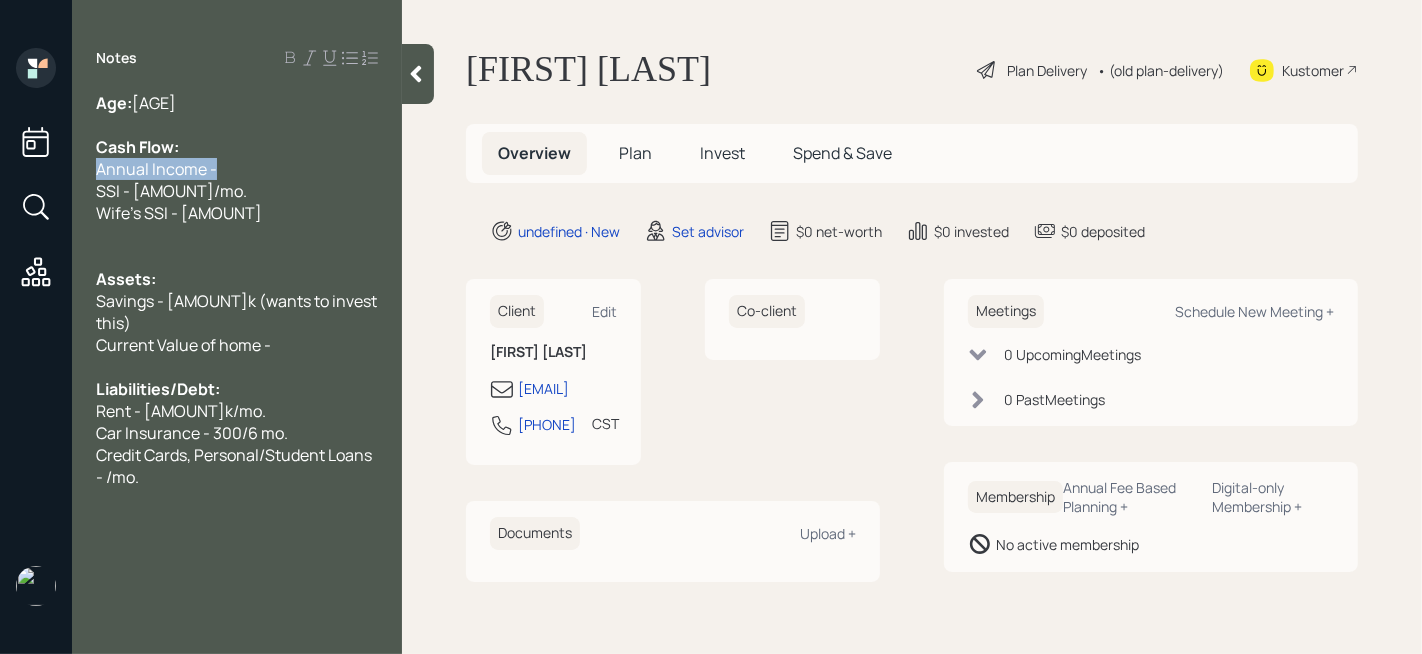 drag, startPoint x: 227, startPoint y: 169, endPoint x: 0, endPoint y: 169, distance: 227 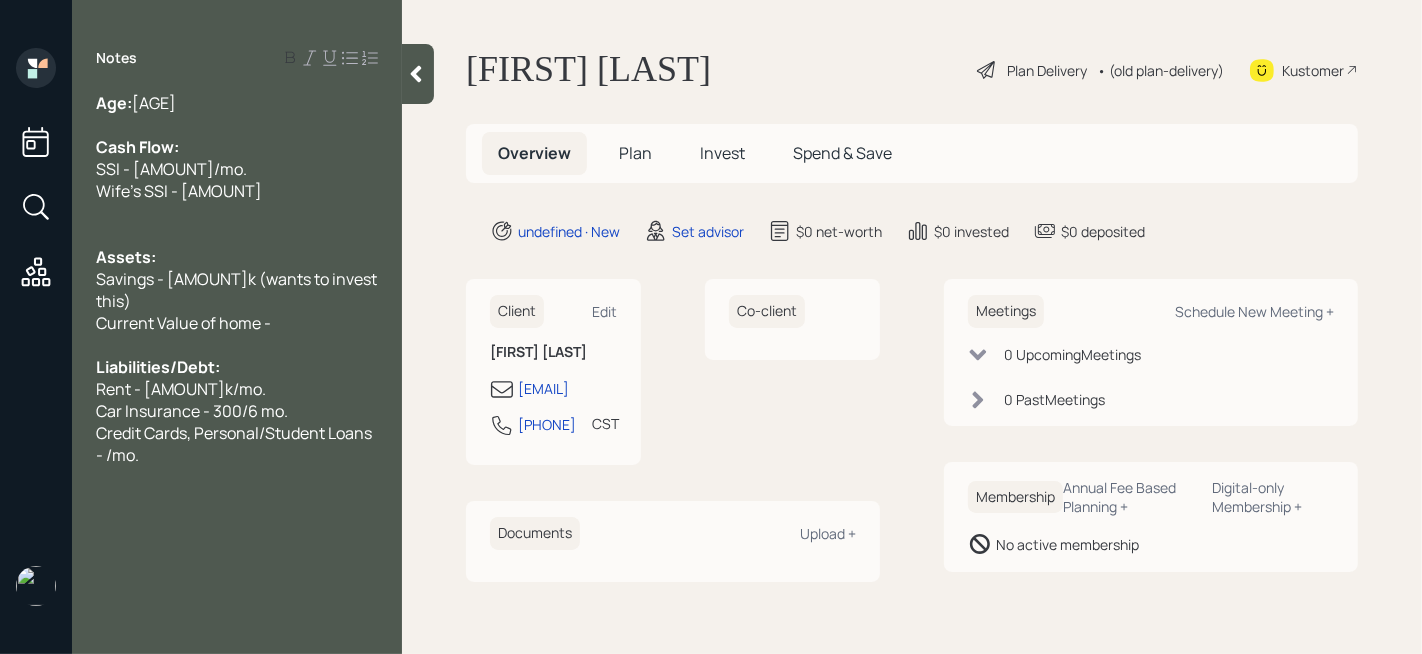 click on "Age:  77" at bounding box center [237, 103] 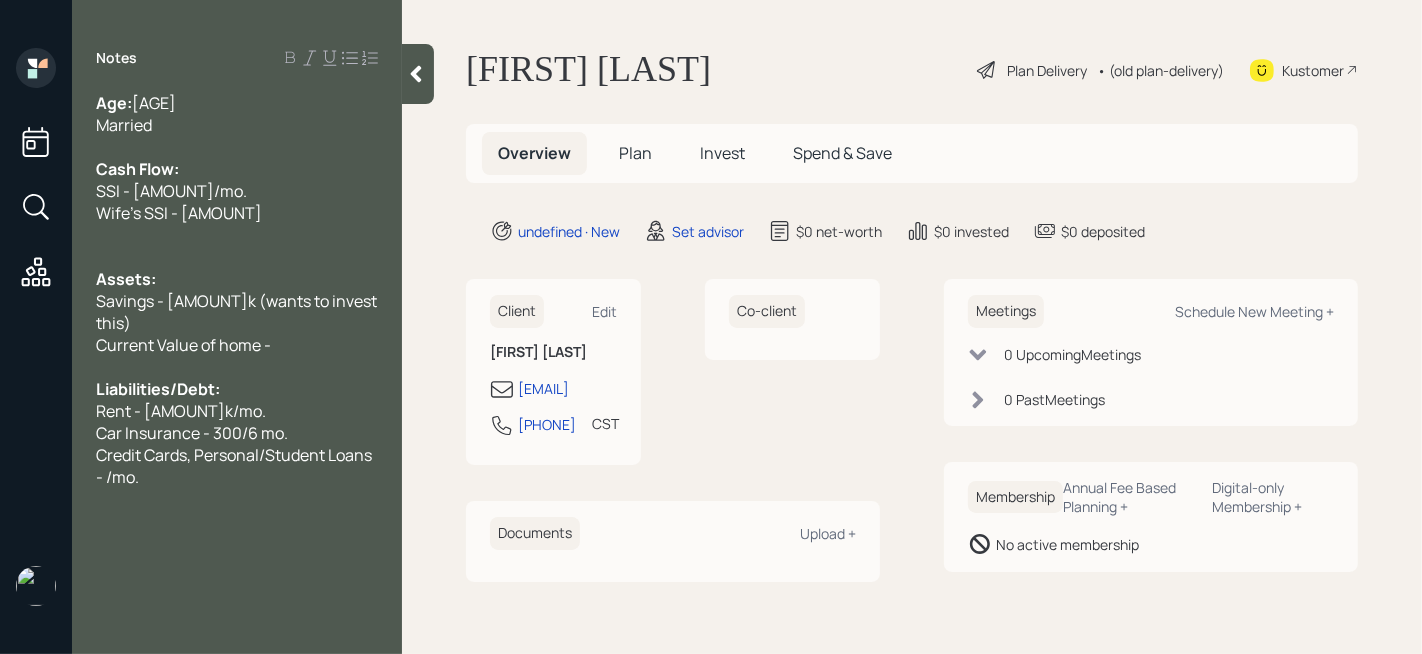 click at bounding box center [237, 103] 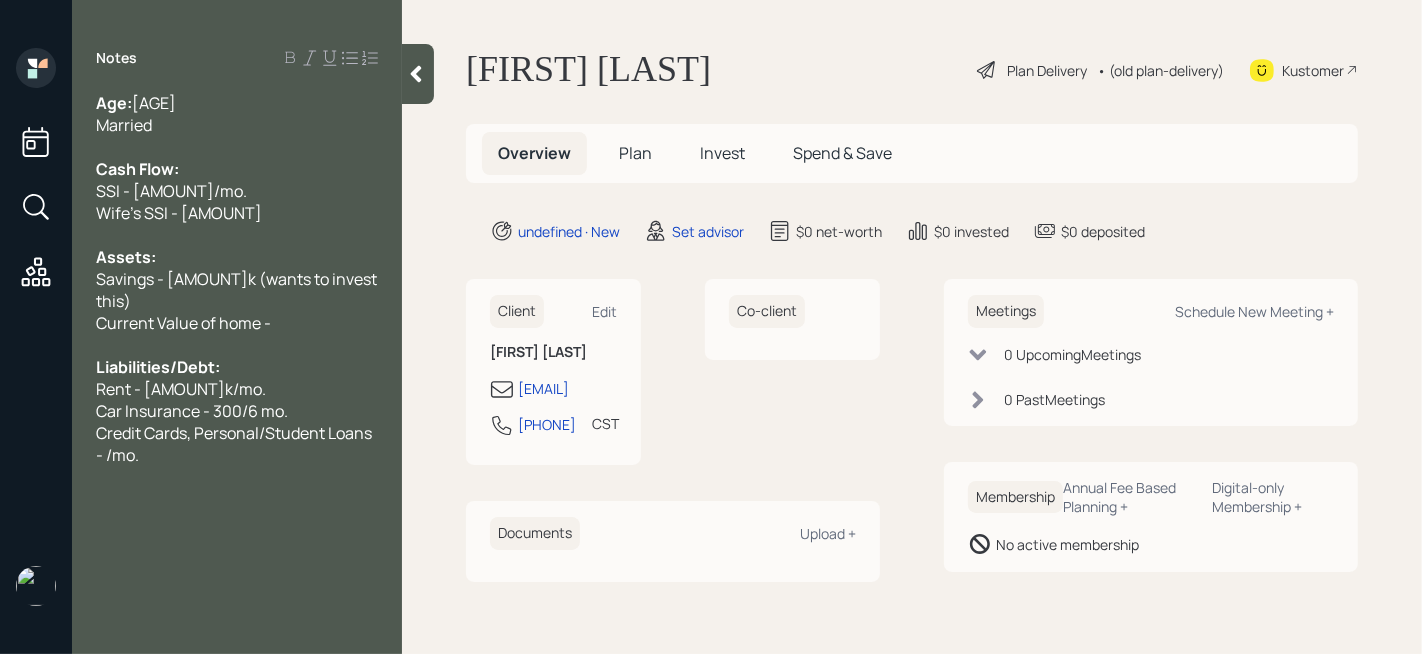 drag, startPoint x: 178, startPoint y: 448, endPoint x: 82, endPoint y: 417, distance: 100.88112 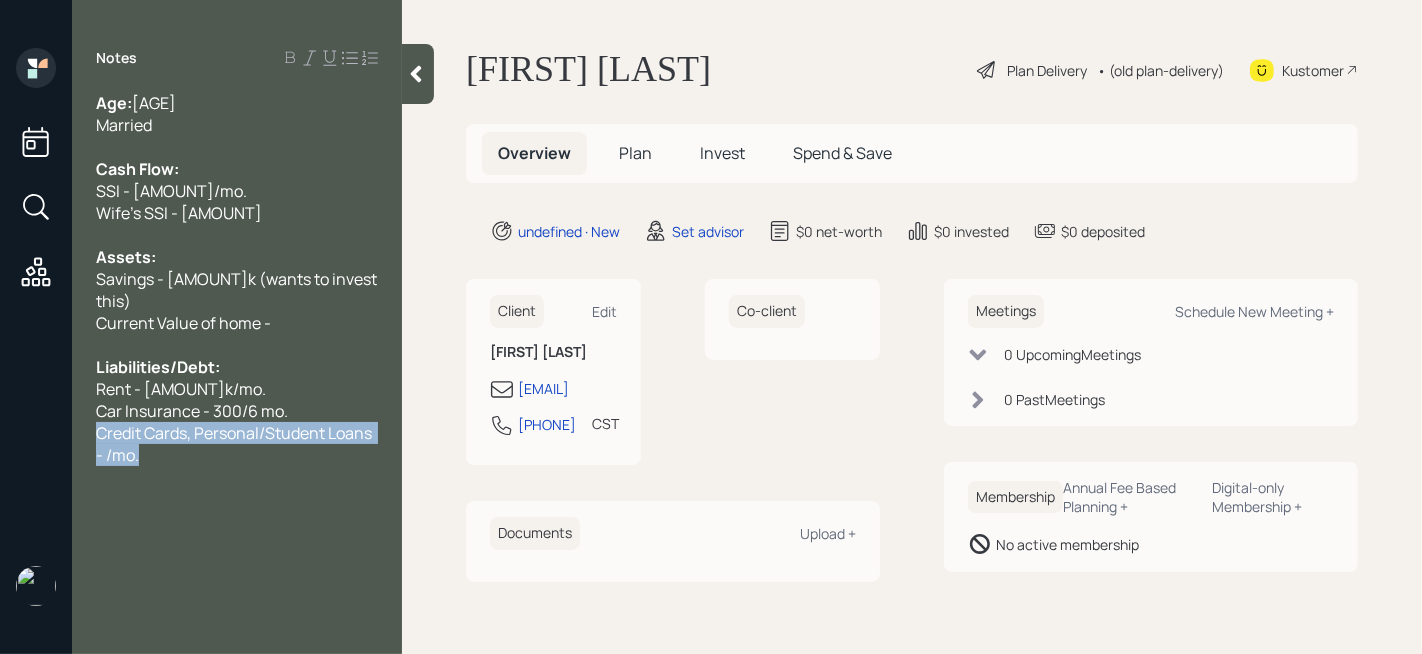 drag, startPoint x: 143, startPoint y: 436, endPoint x: 64, endPoint y: 417, distance: 81.25269 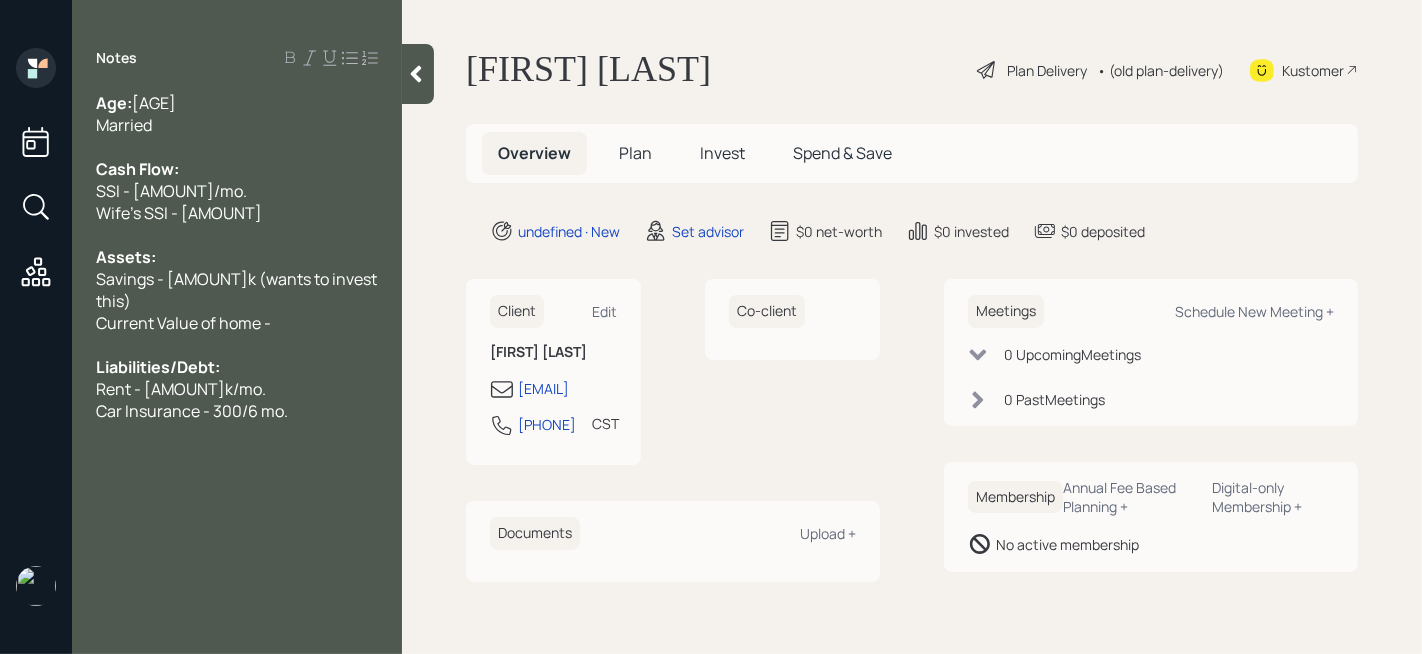 click at bounding box center [416, 74] 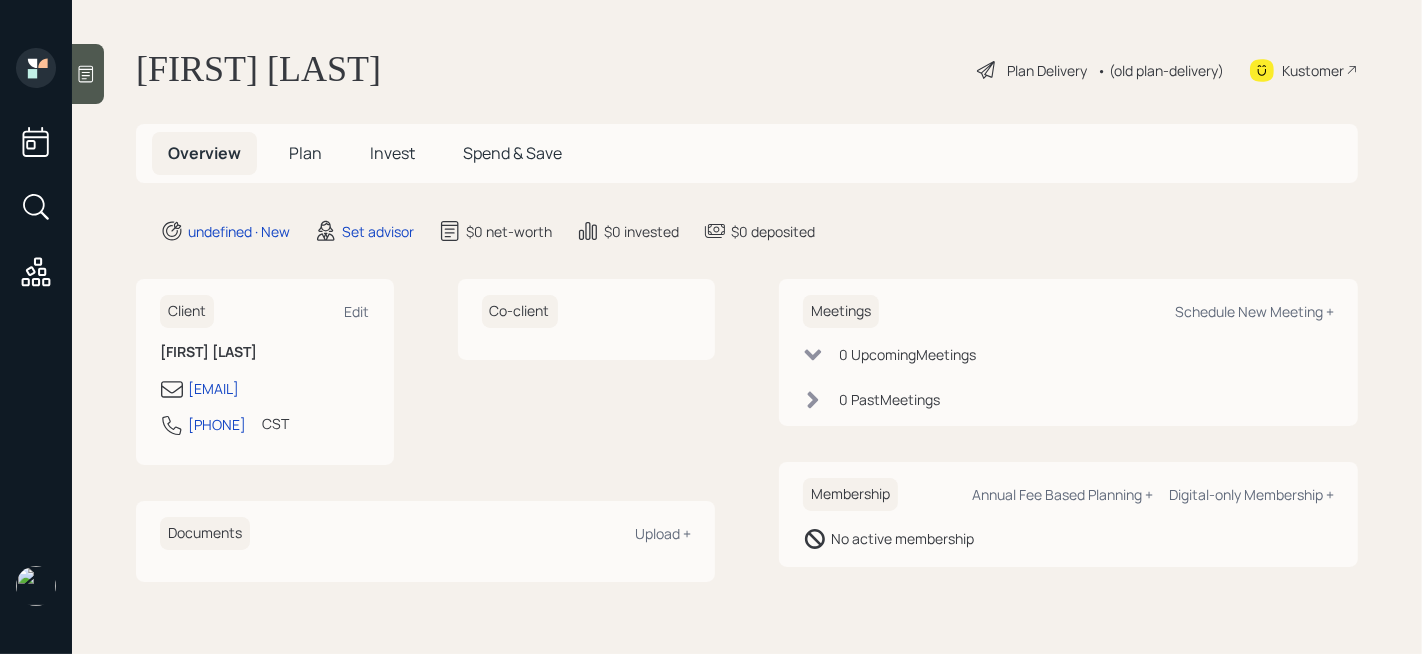 click at bounding box center (86, 74) 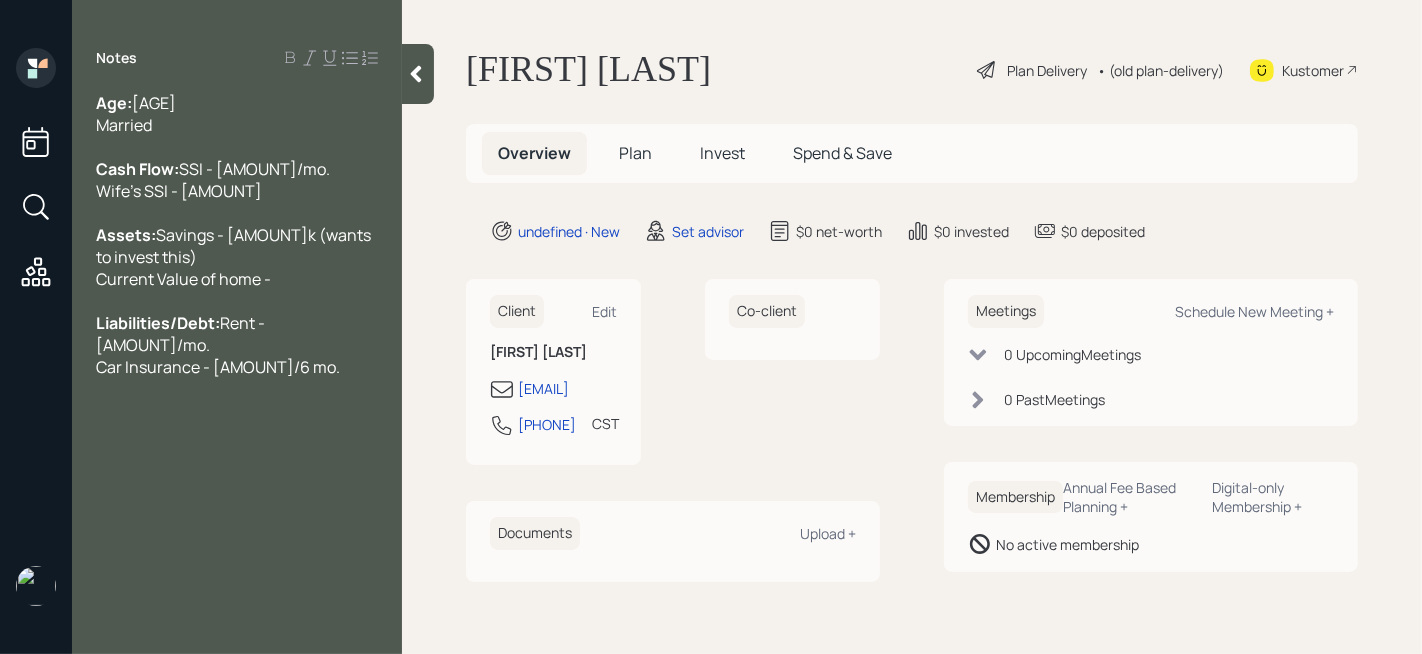 click at bounding box center (418, 74) 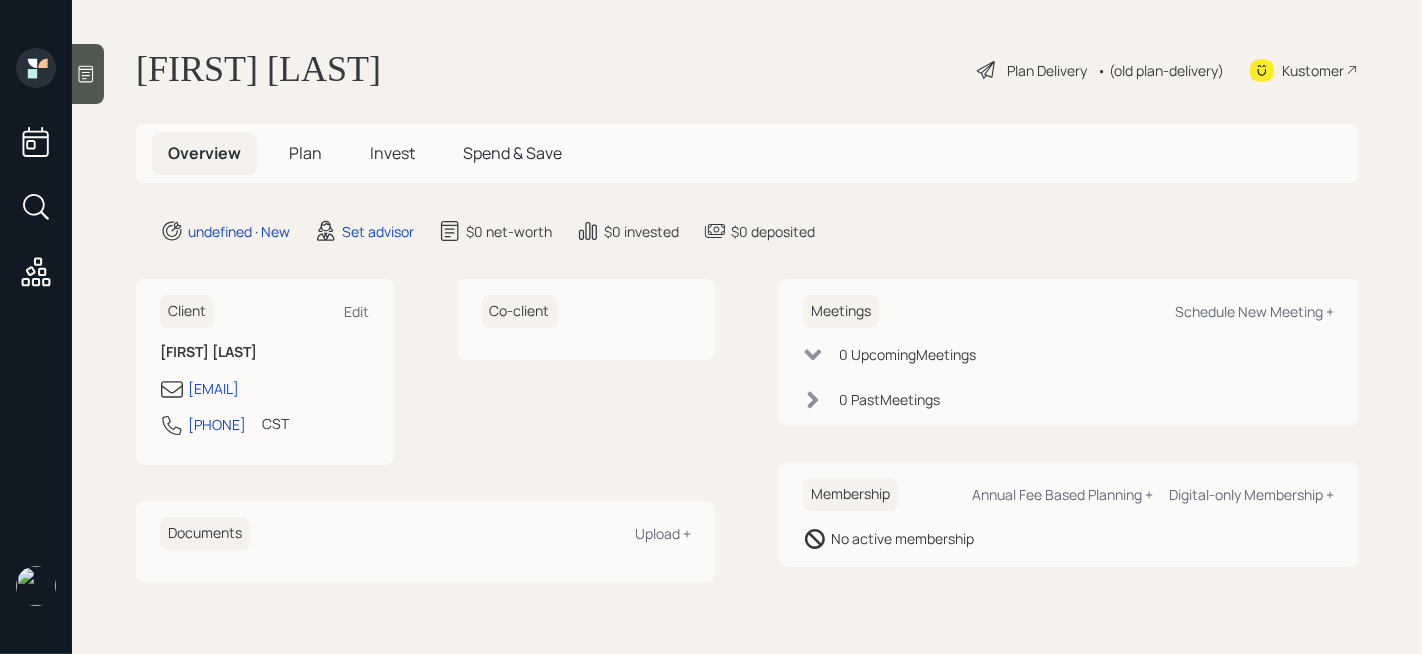 click on "Meetings Schedule New Meeting + 0   Upcoming  Meeting s 0   Past  Meeting s" at bounding box center (265, 372) 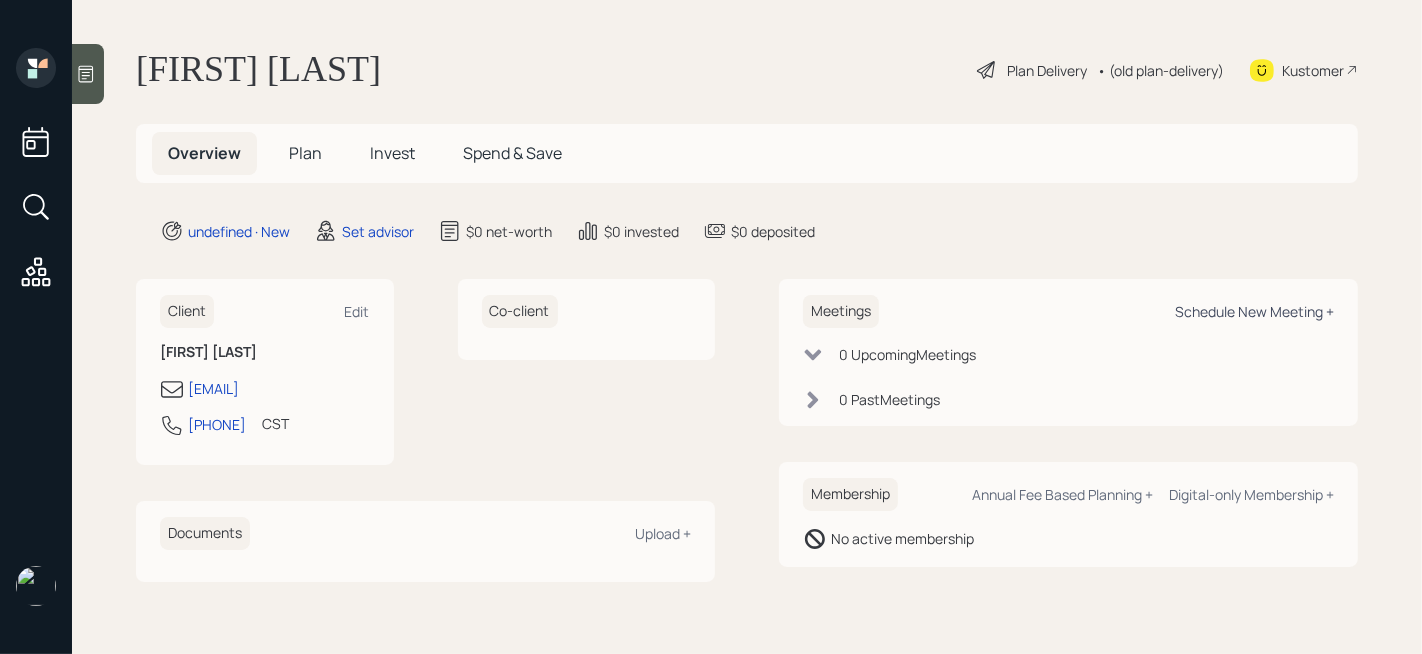 click on "Schedule New Meeting +" at bounding box center [357, 311] 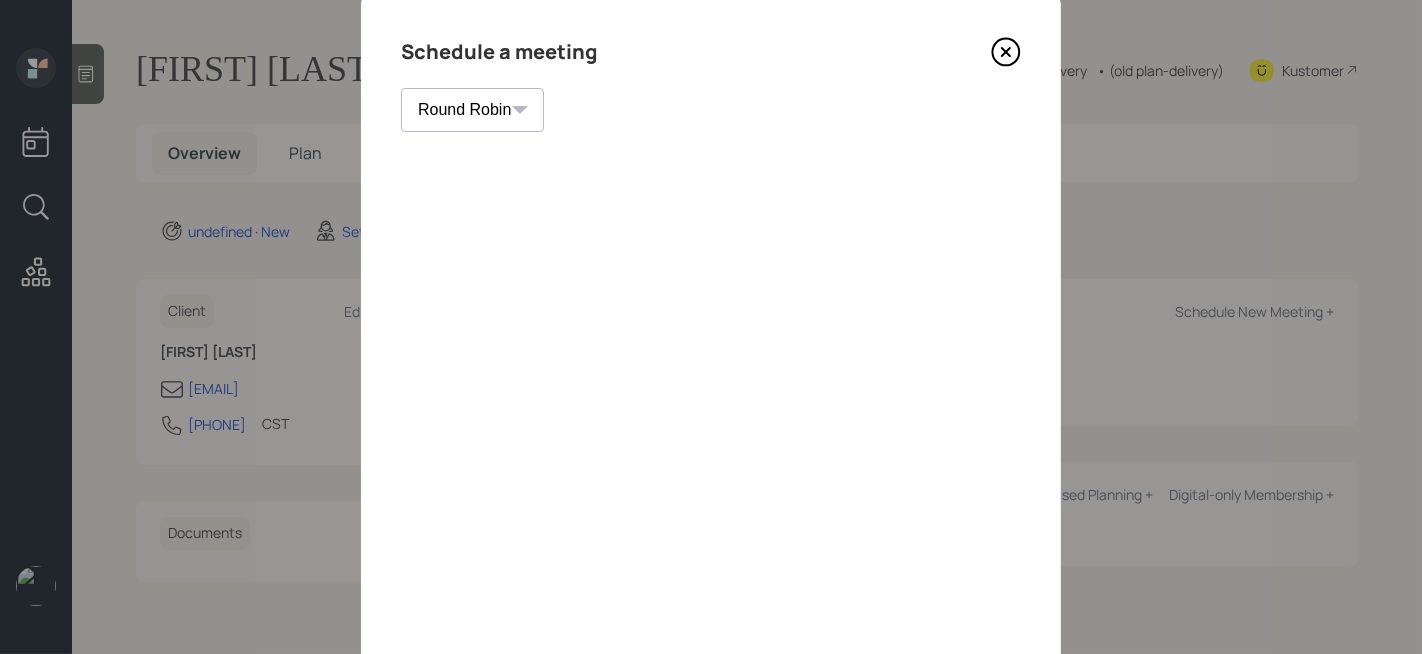 scroll, scrollTop: 0, scrollLeft: 0, axis: both 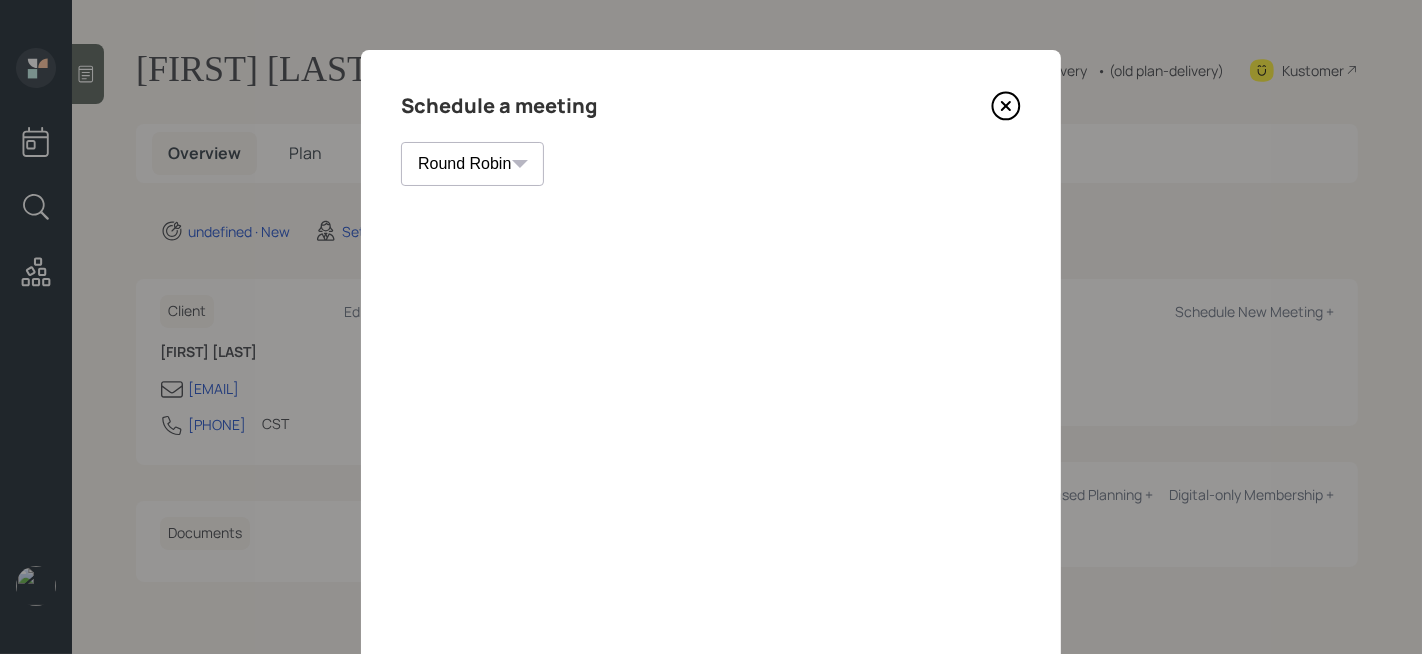 click at bounding box center [1006, 106] 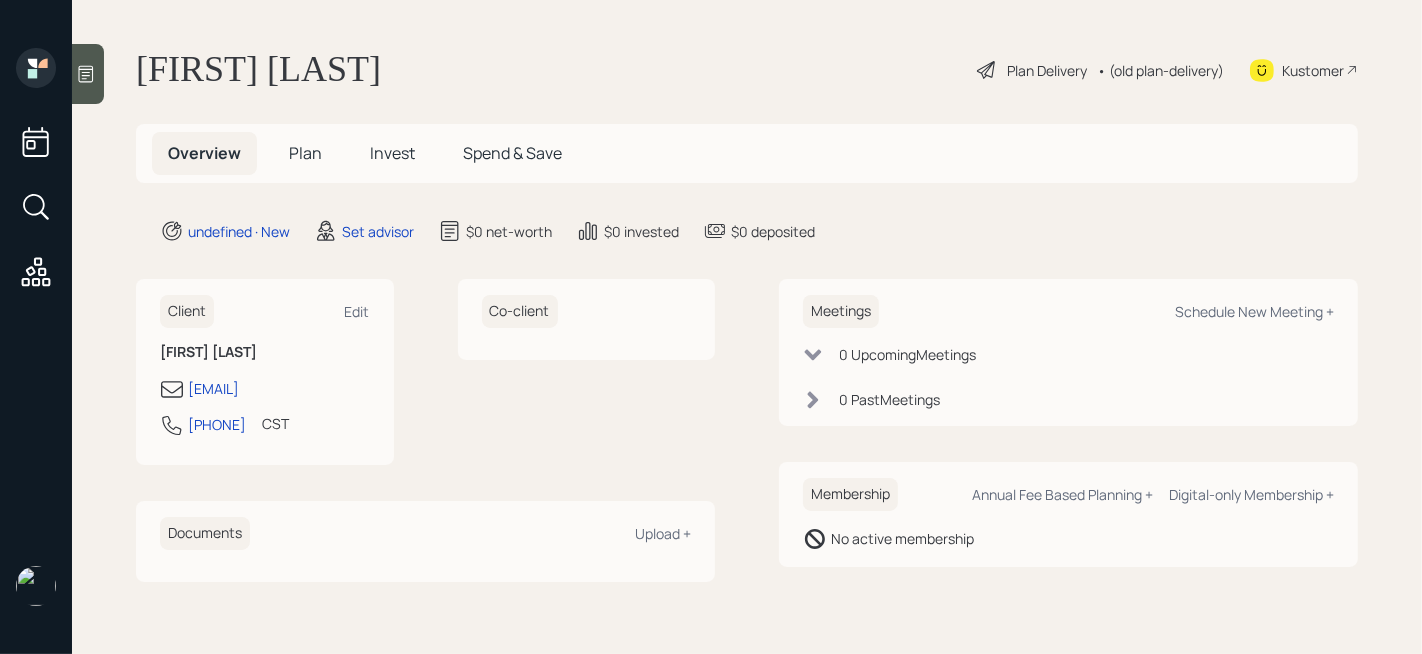 click on "Kustomer" at bounding box center [1047, 70] 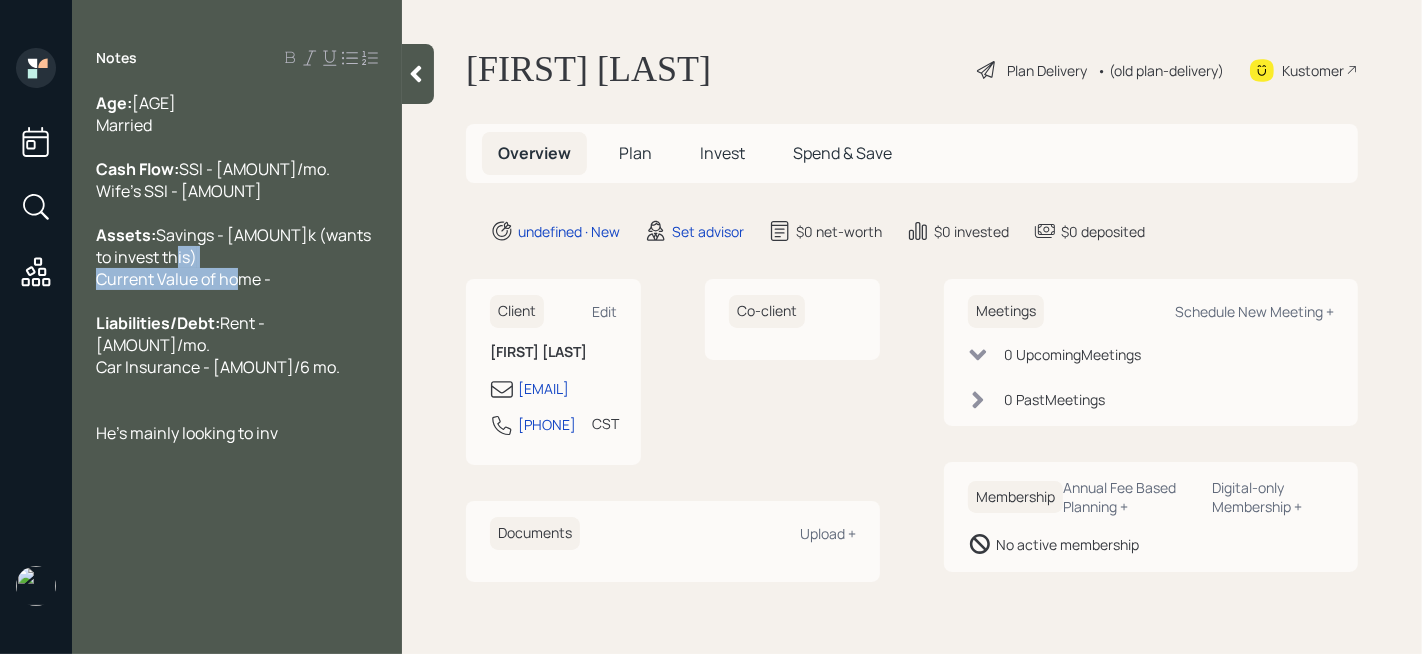drag, startPoint x: 289, startPoint y: 297, endPoint x: 0, endPoint y: 297, distance: 289 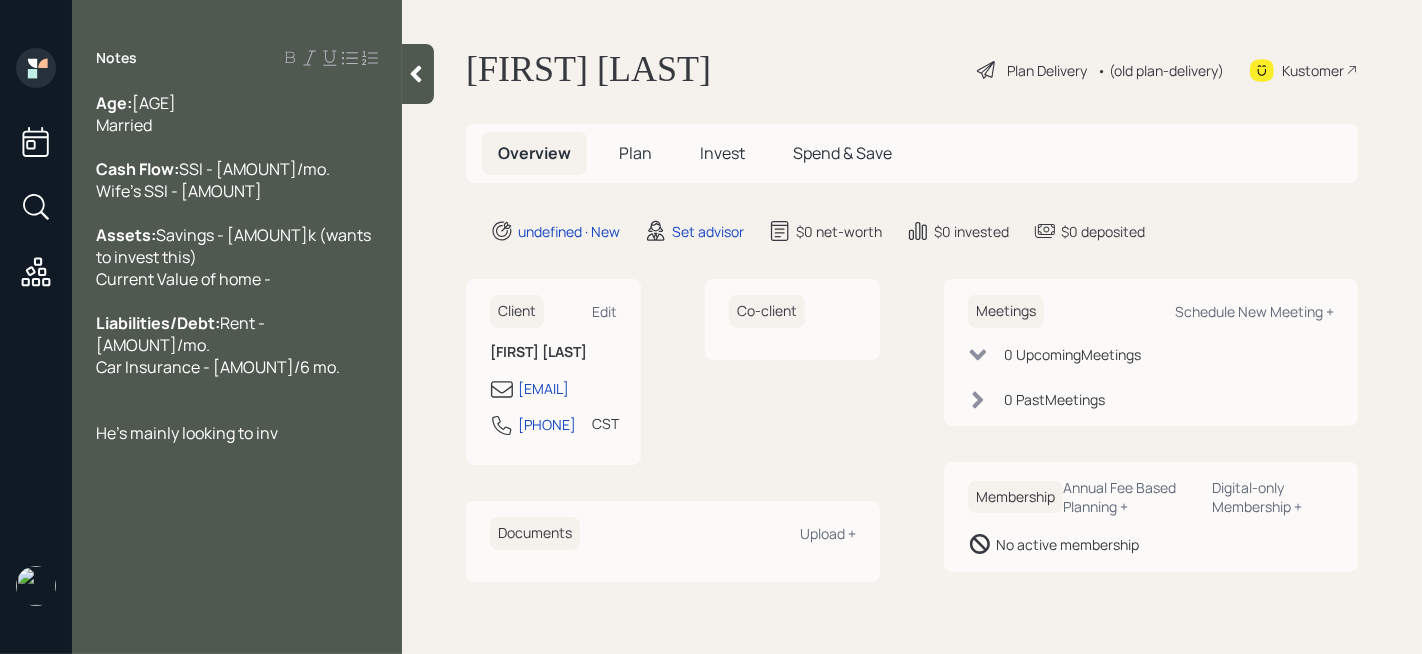 click on "Assets:
Savings - [AMOUNT]k (wants to invest this)
Current Value of home -" at bounding box center [237, 114] 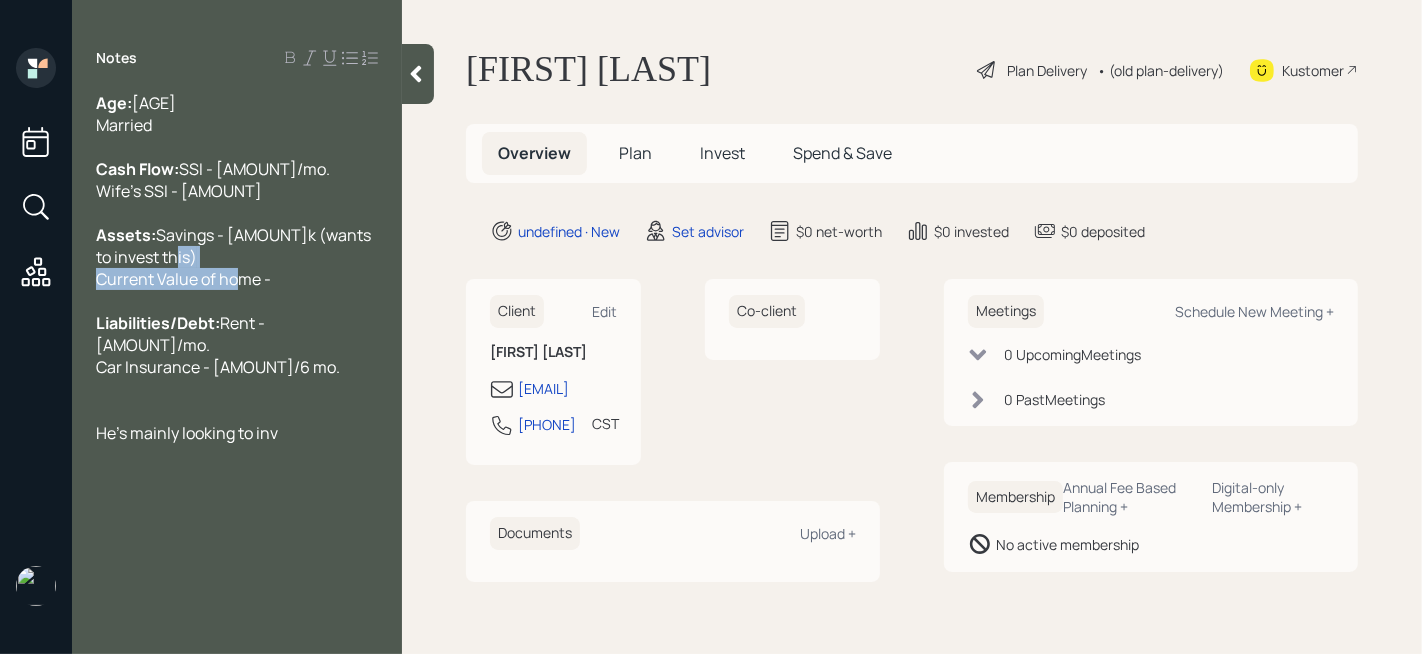 drag, startPoint x: 288, startPoint y: 299, endPoint x: 0, endPoint y: 299, distance: 288 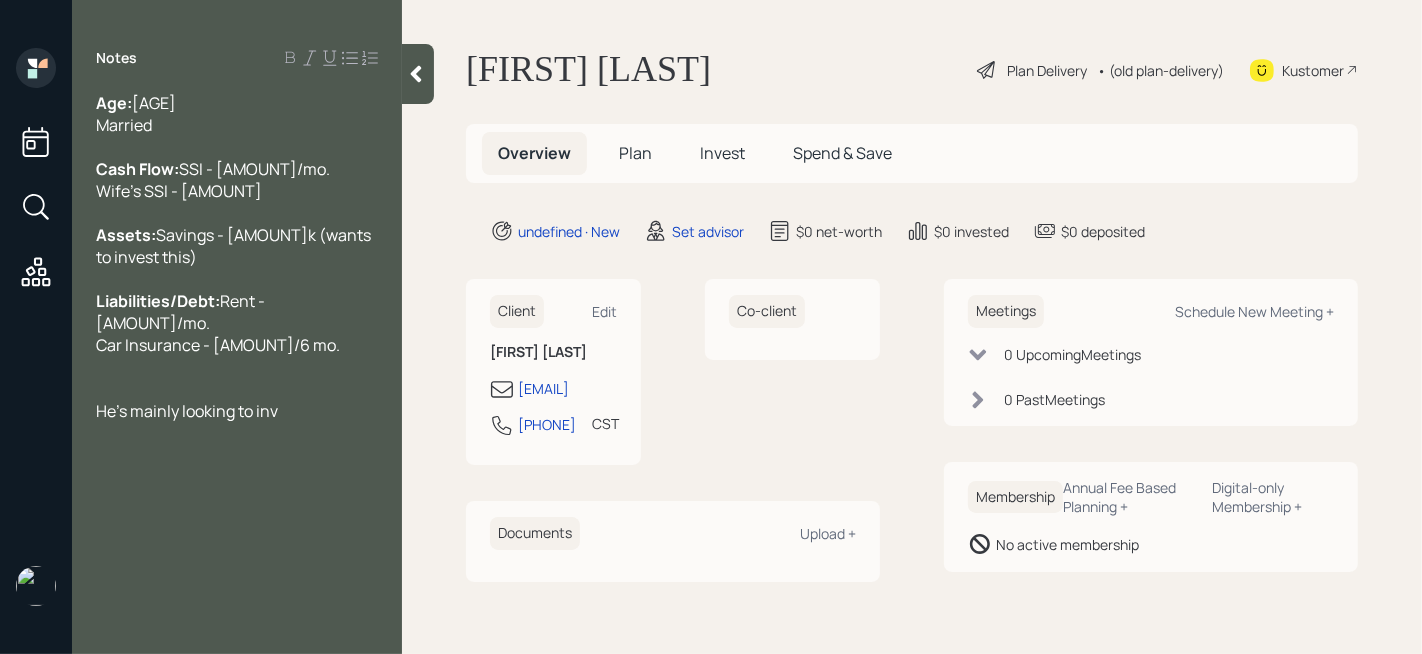 click on "He's mainly looking to inv" at bounding box center [237, 114] 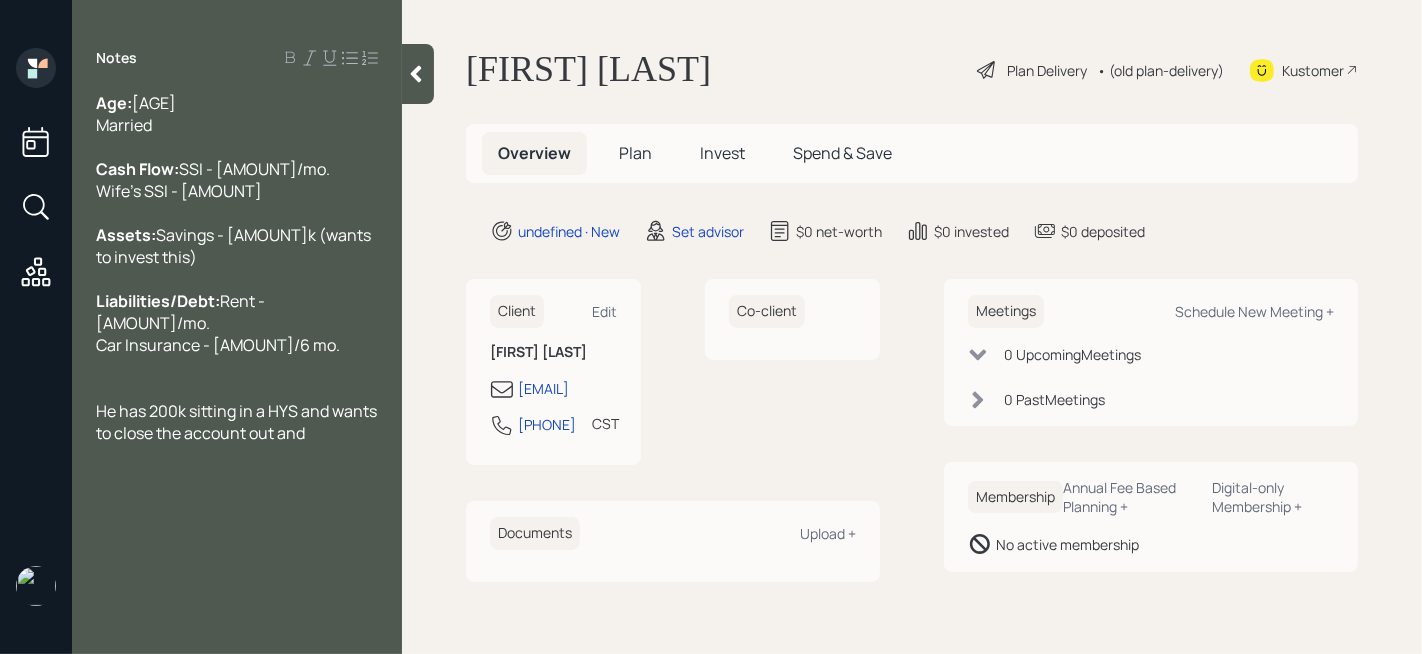 click at bounding box center [237, 114] 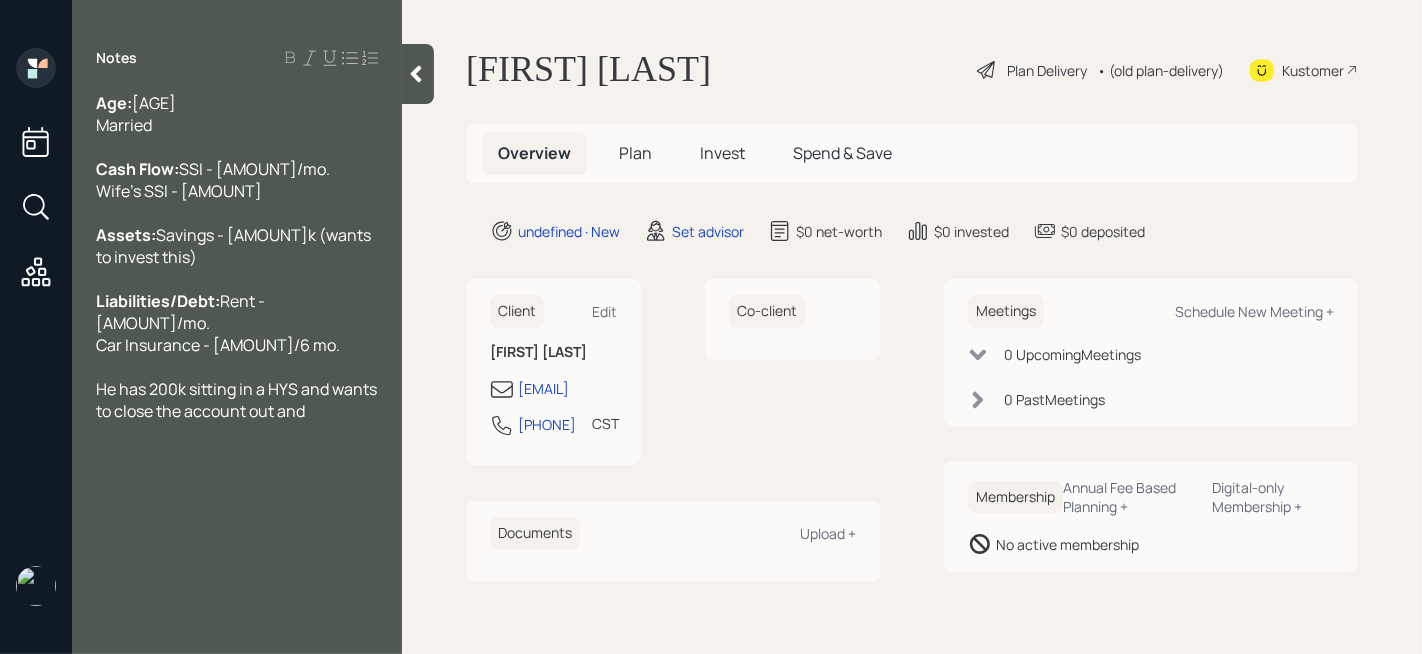 click on "He has 200k sitting in a HYS and wants to close the account out and" at bounding box center (237, 114) 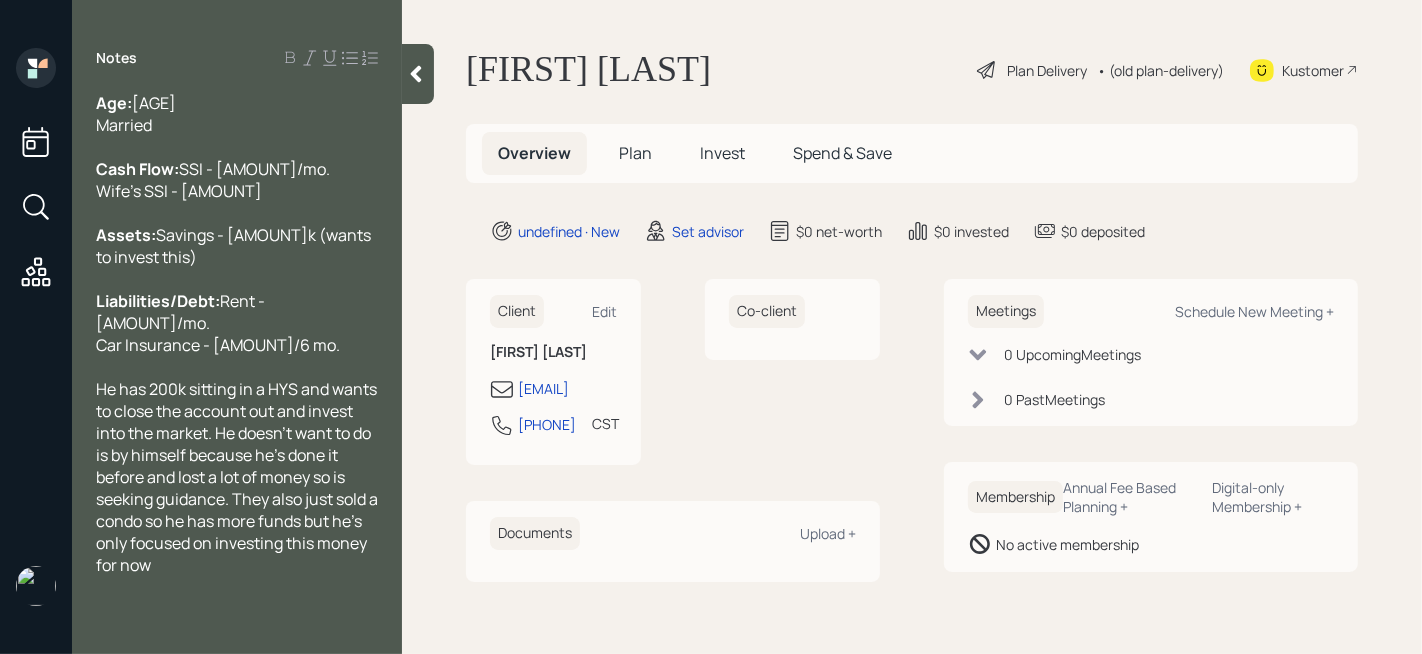 click at bounding box center (418, 74) 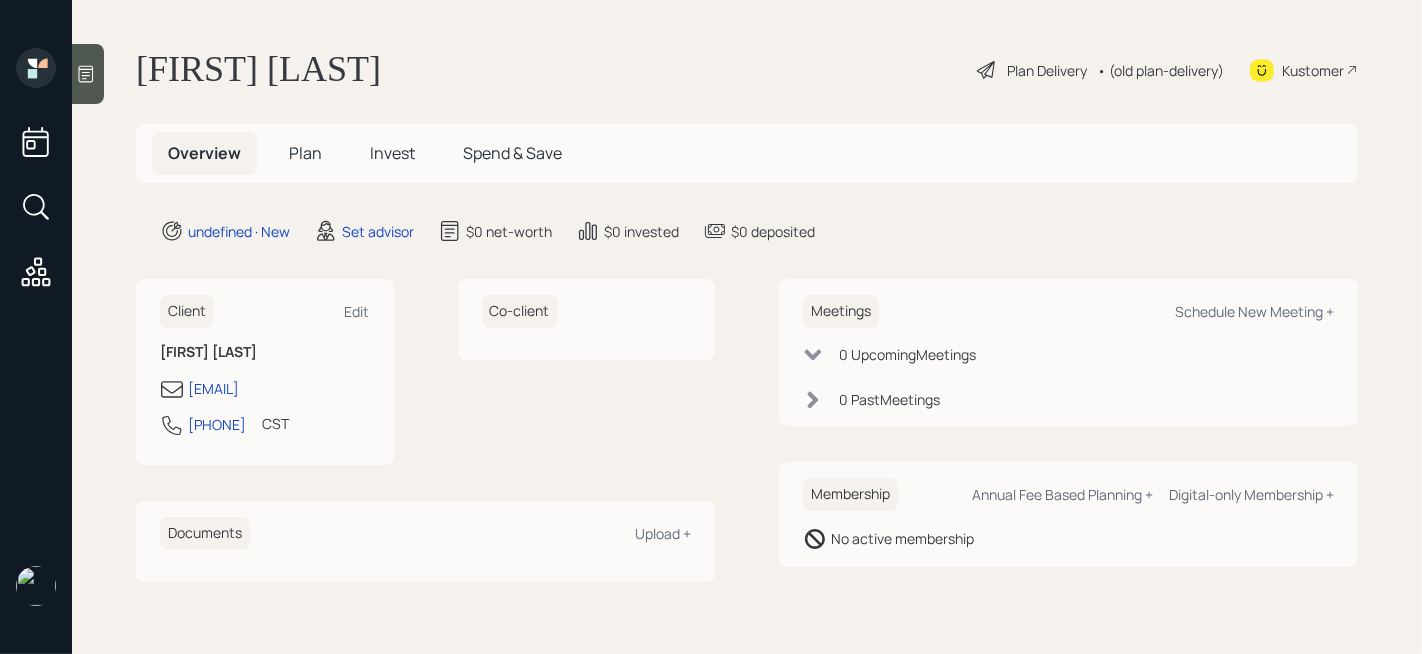 click on "[FIRST] [LAST] Plan Delivery • (old plan-delivery) Kustomer Overview Plan Invest Spend & Save undefined ·
New Set advisor $0 net-worth $0 invested $0 deposited Client Edit [FIRST] [LAST] [EMAIL] [PHONE] CST Currently 1:06 PM Co-client Documents Upload + Meetings Schedule New Meeting + 0   Upcoming  Meeting s 0   Past  Meeting s Membership Annual Fee Based Planning + Digital-only Membership + No active membership" at bounding box center [747, 327] 